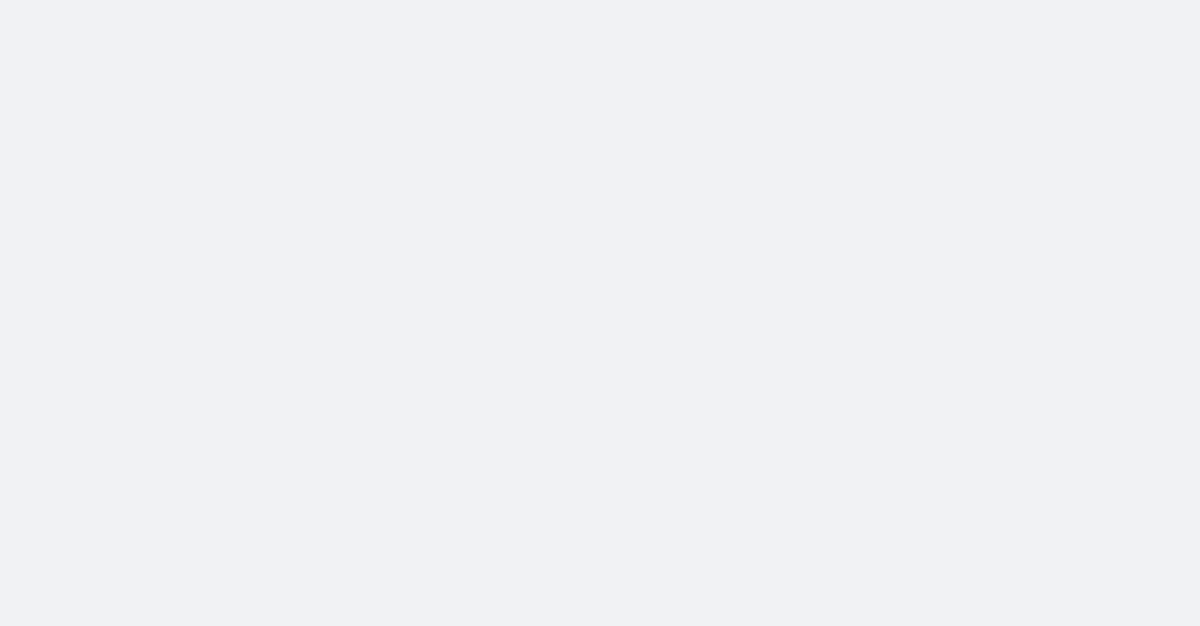 scroll, scrollTop: 0, scrollLeft: 0, axis: both 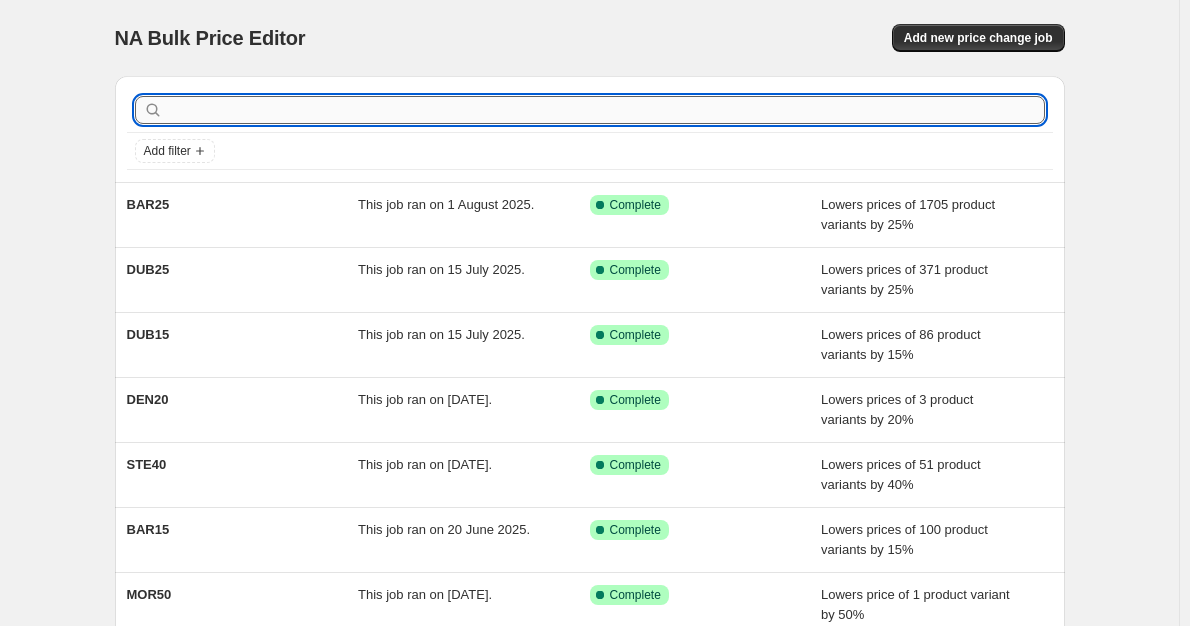 click at bounding box center (606, 110) 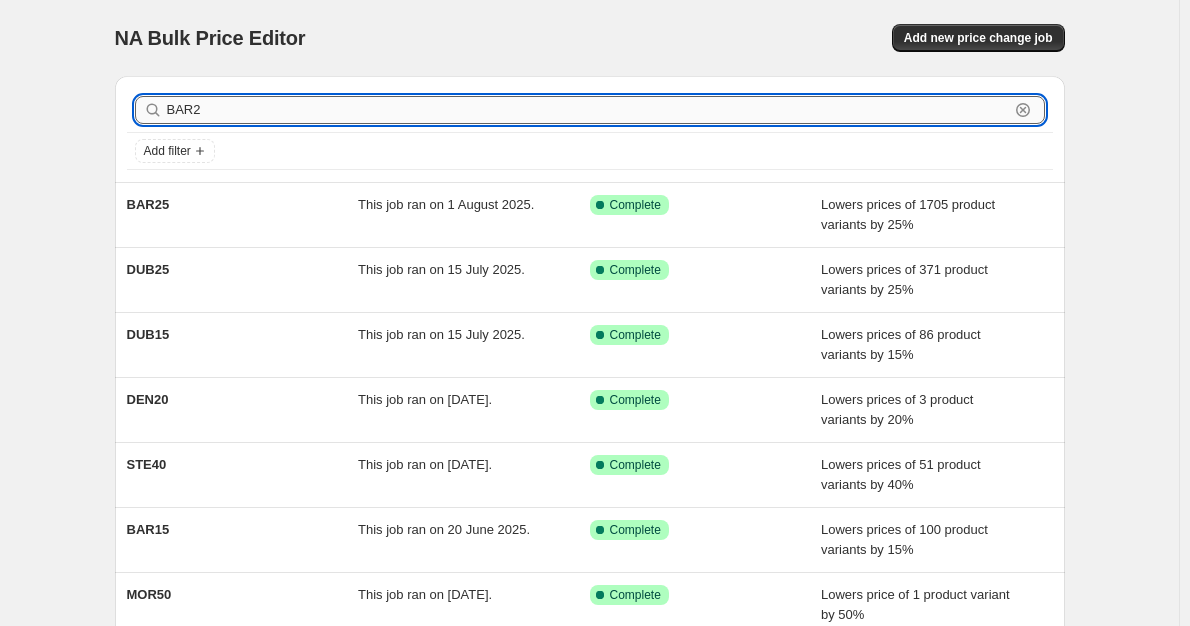 type on "BAR25" 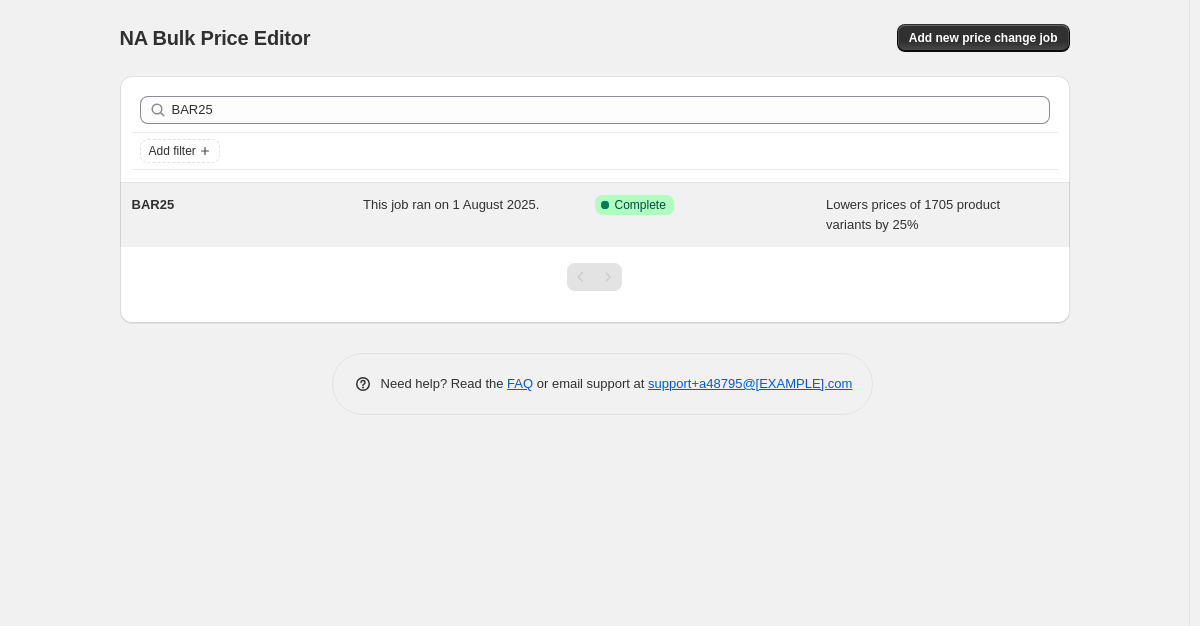 click on "BAR25" at bounding box center (248, 215) 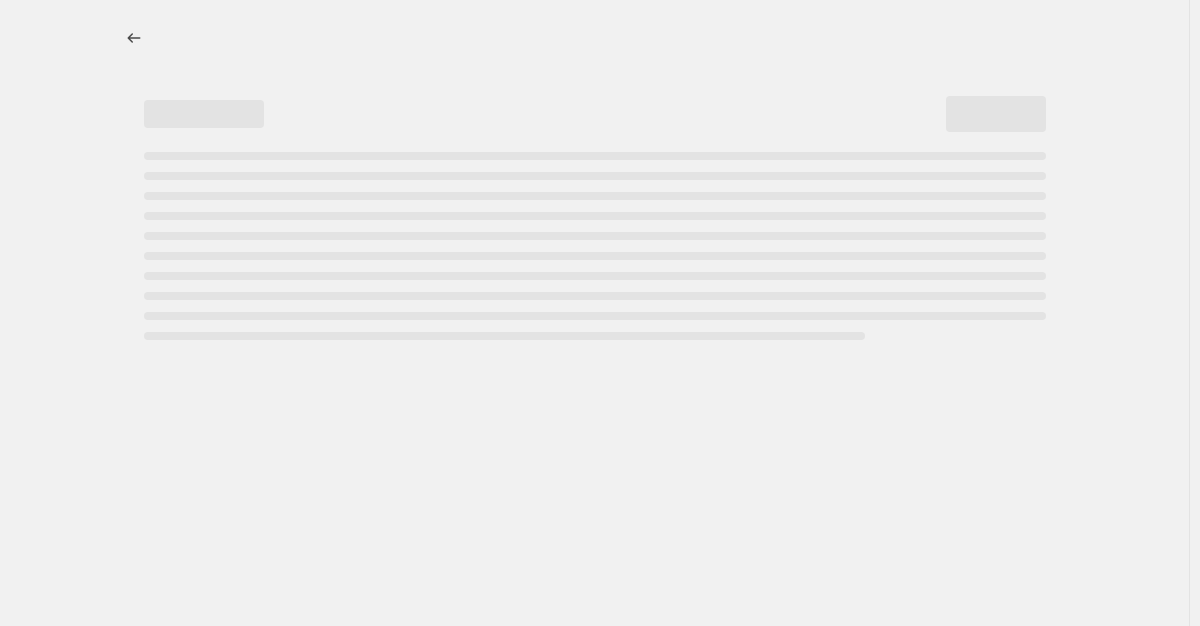 select on "percentage" 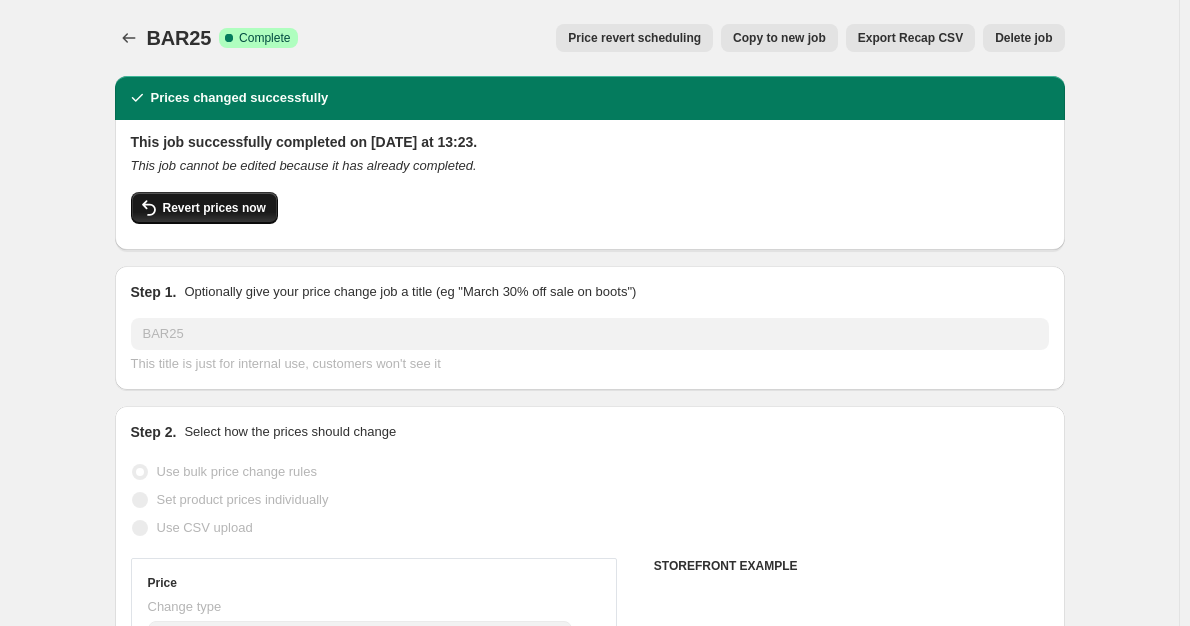 click on "Revert prices now" at bounding box center (214, 208) 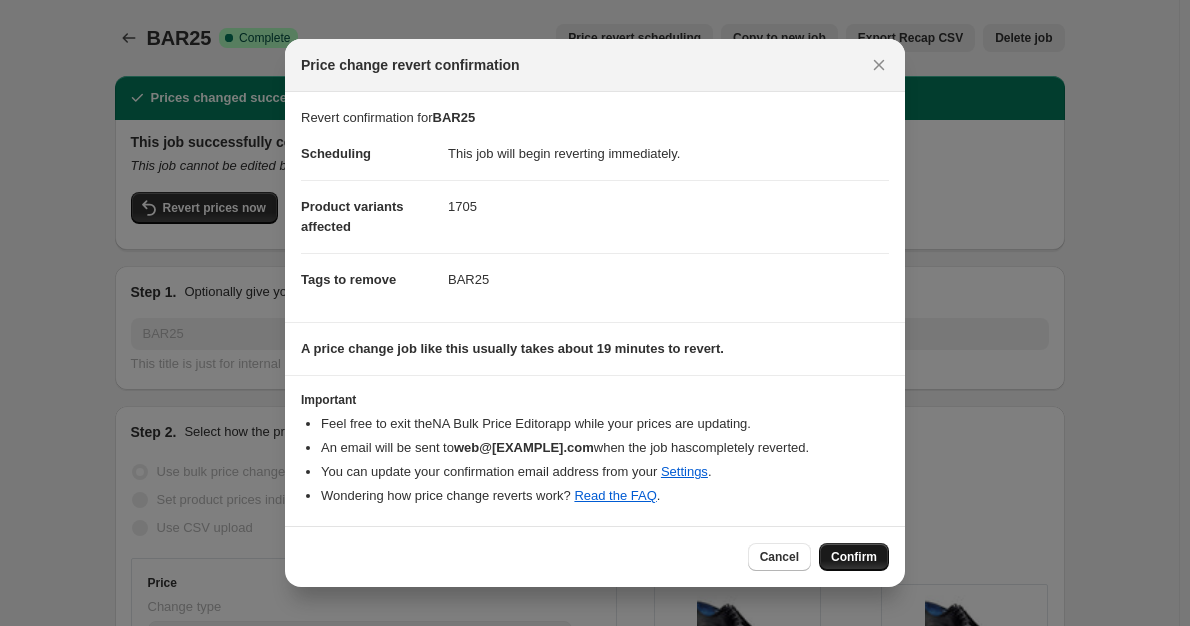 click on "Confirm" at bounding box center (854, 557) 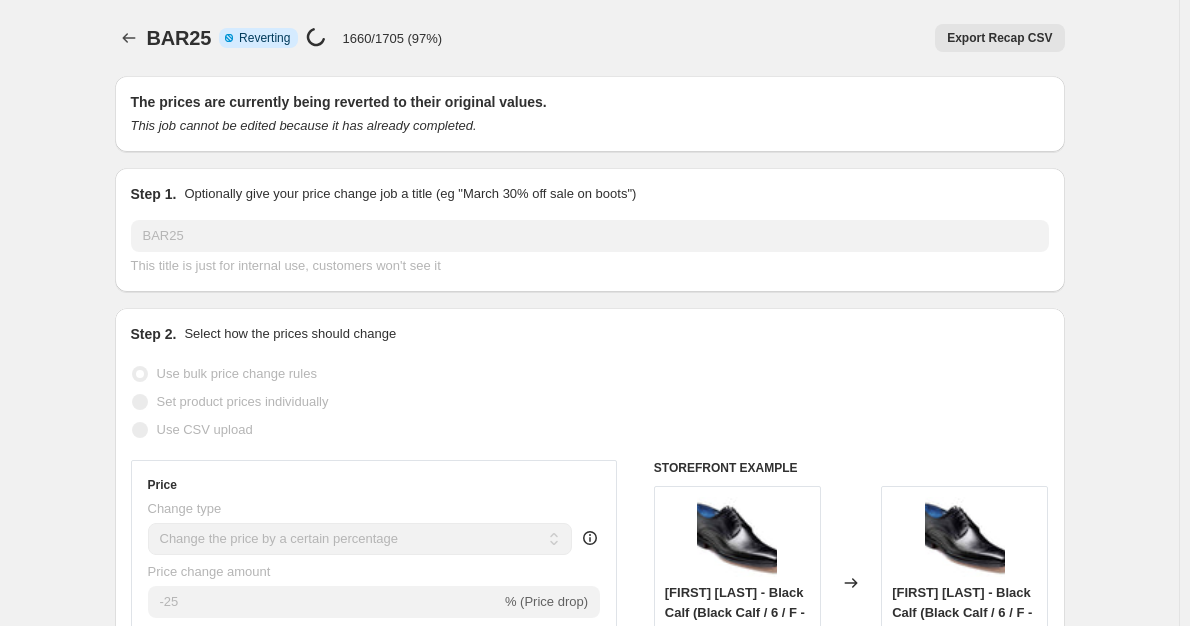 select on "percentage" 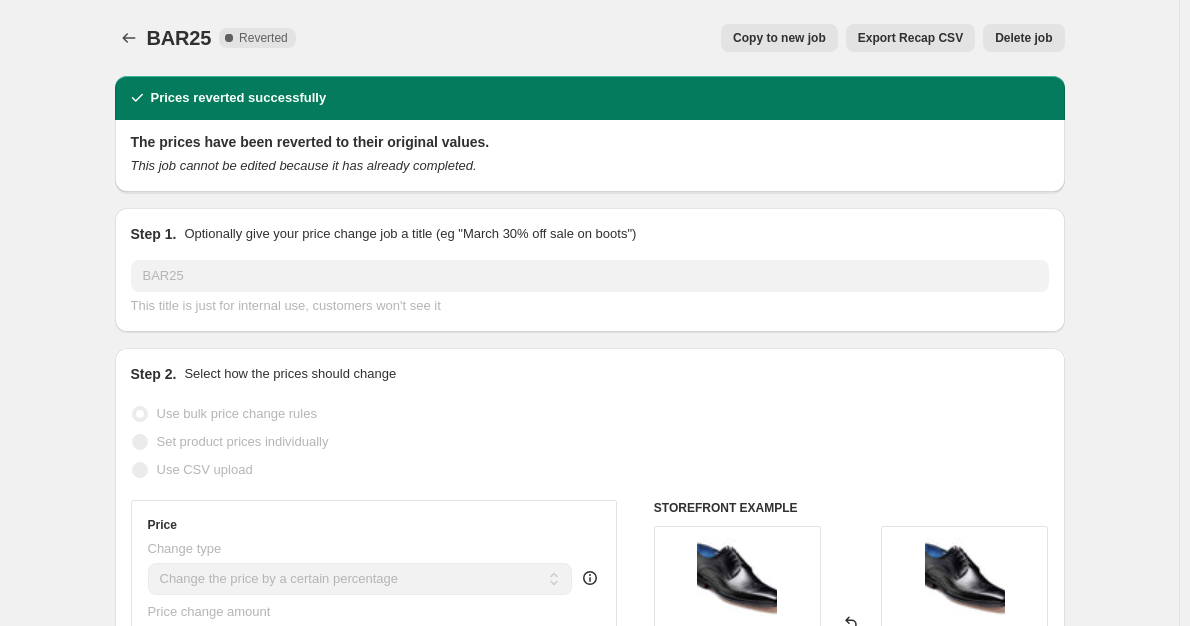click on "Copy to new job" at bounding box center (779, 38) 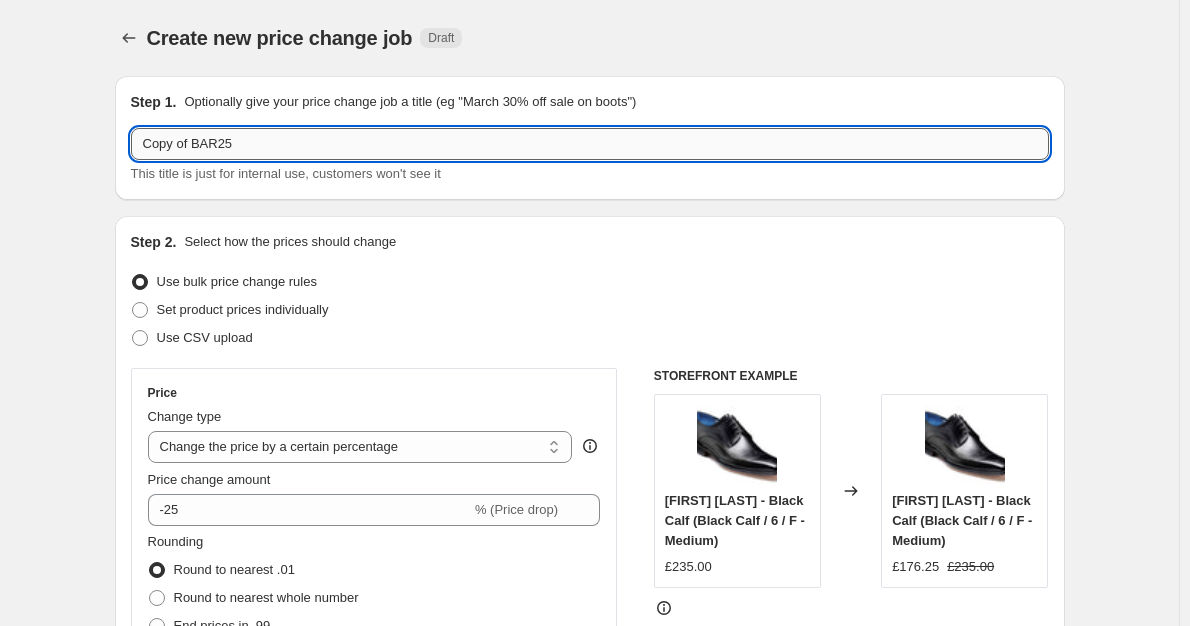 click on "Copy of BAR25" at bounding box center (590, 144) 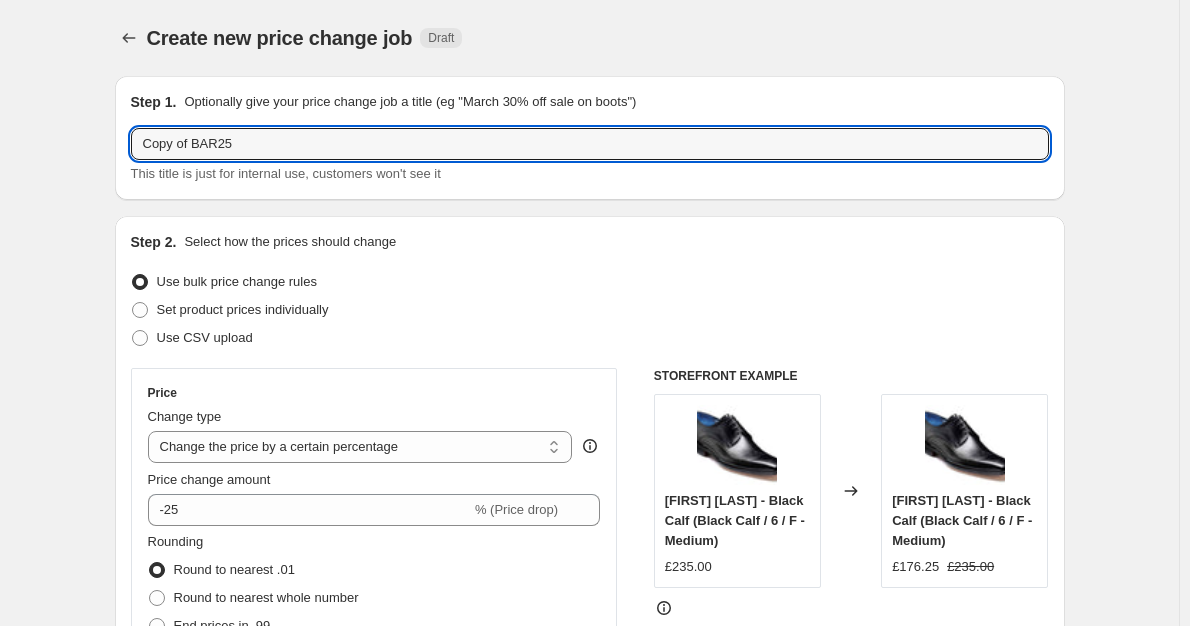 drag, startPoint x: 195, startPoint y: 142, endPoint x: 106, endPoint y: 141, distance: 89.005615 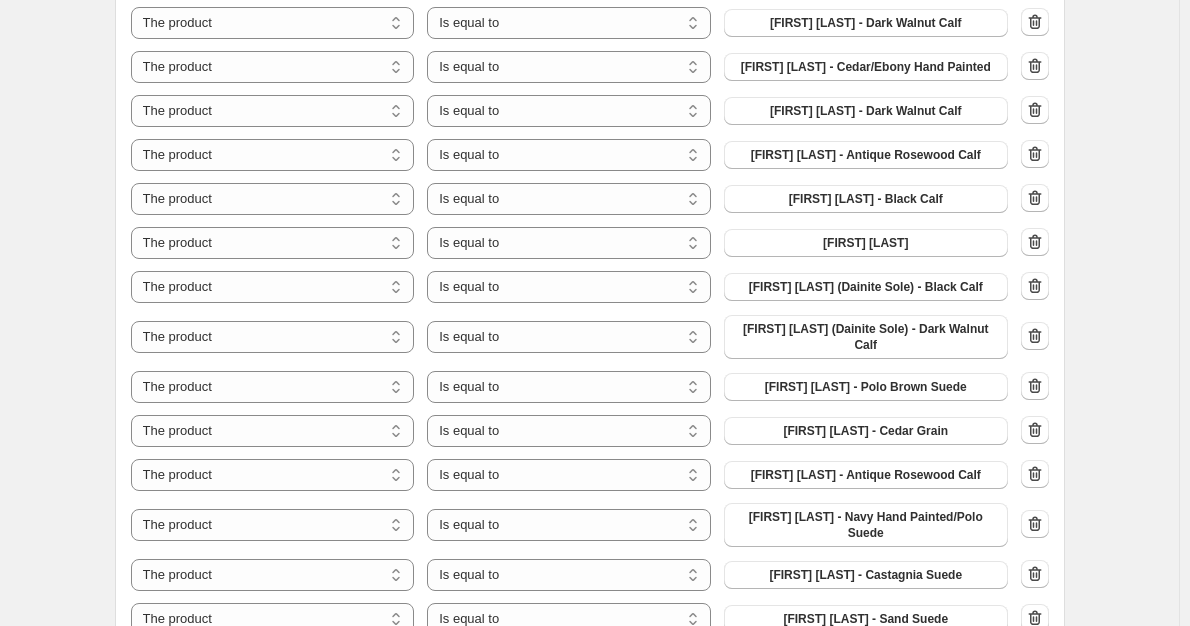 scroll, scrollTop: 6700, scrollLeft: 0, axis: vertical 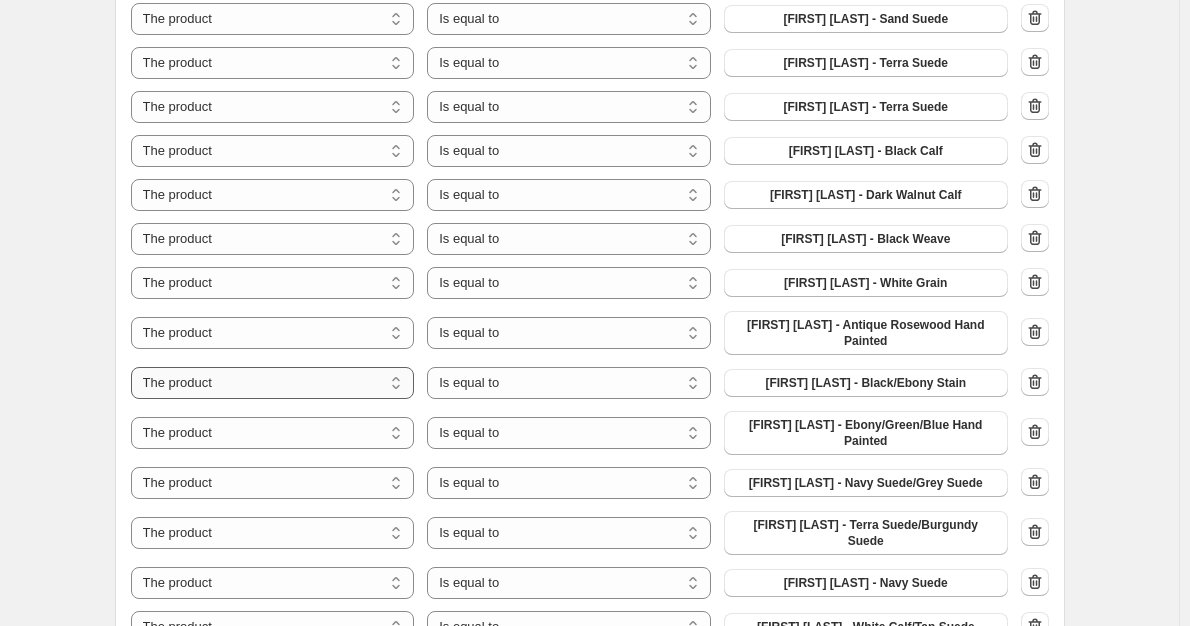 type on "BAR25" 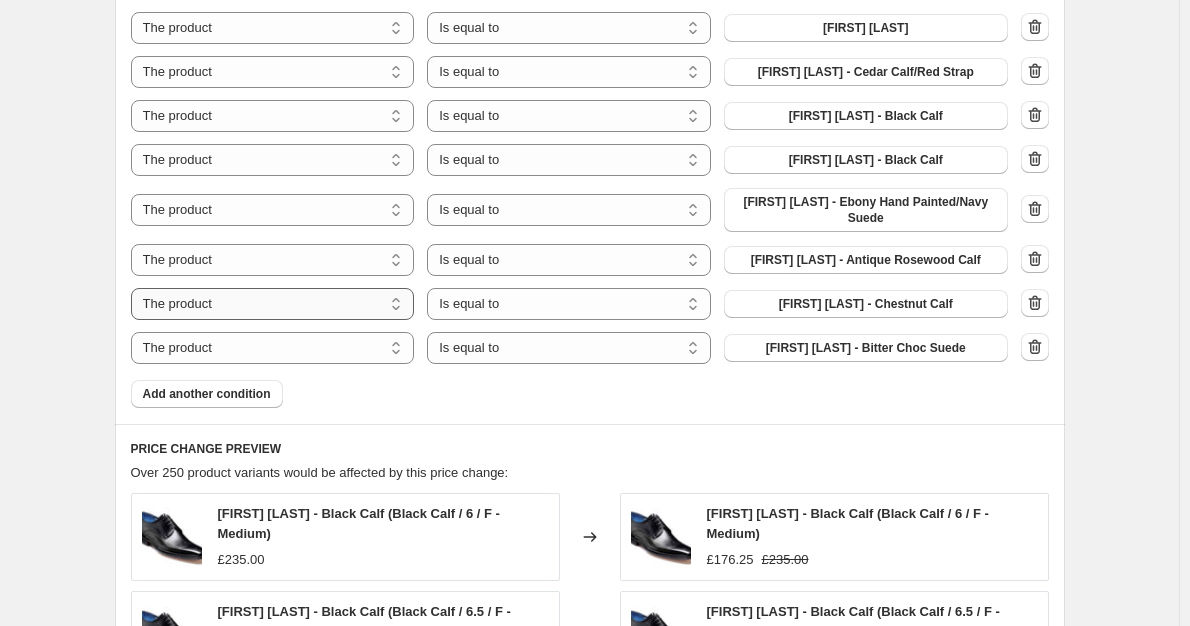 scroll, scrollTop: 8771, scrollLeft: 0, axis: vertical 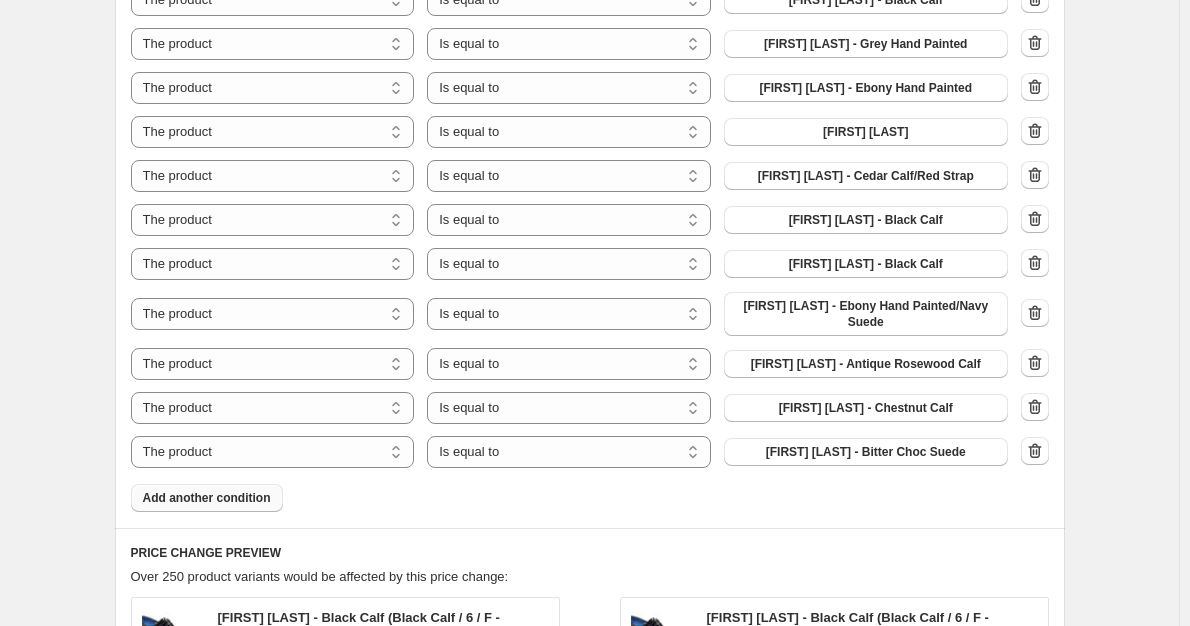 click on "Add another condition" at bounding box center (207, 498) 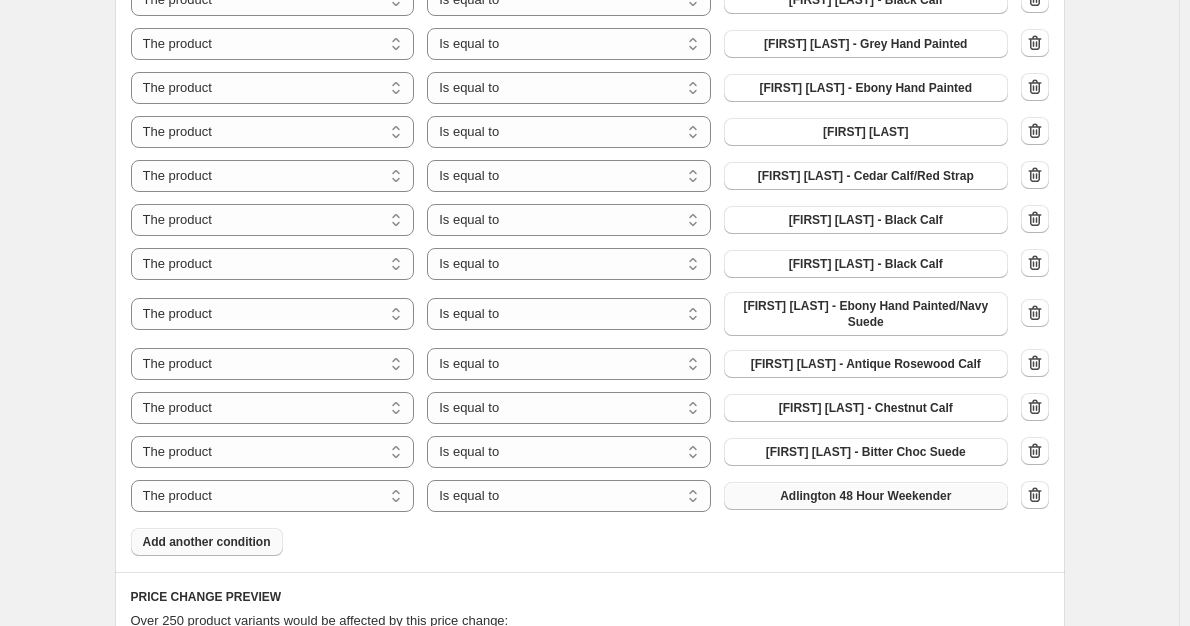 click on "Adlington 48 Hour Weekender" at bounding box center (865, 496) 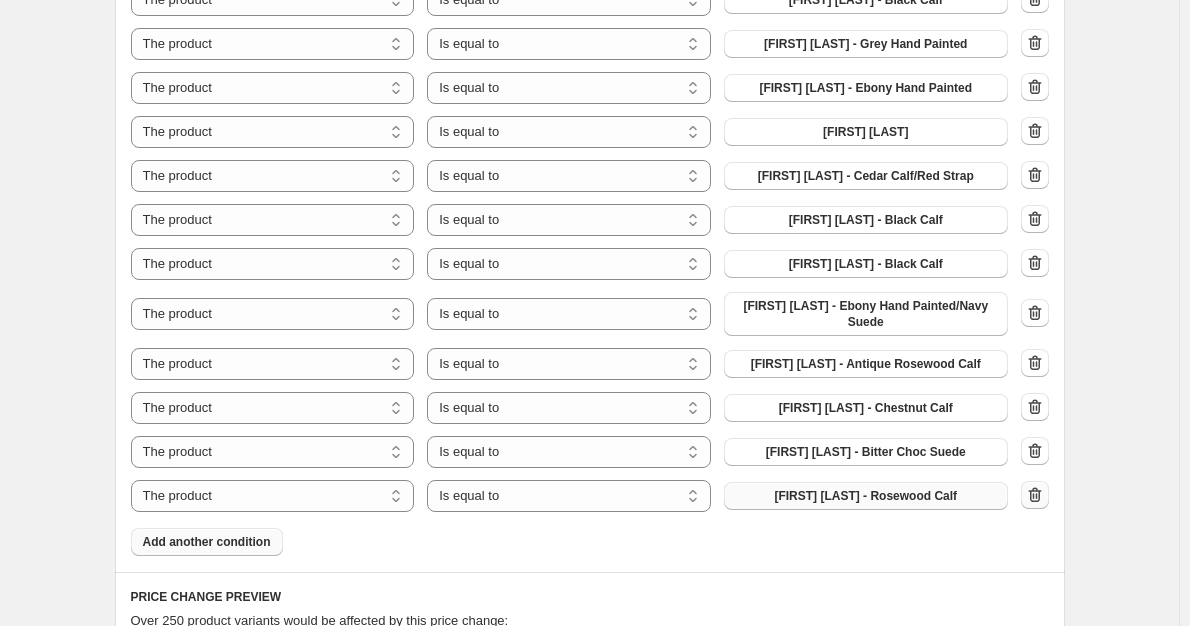 click 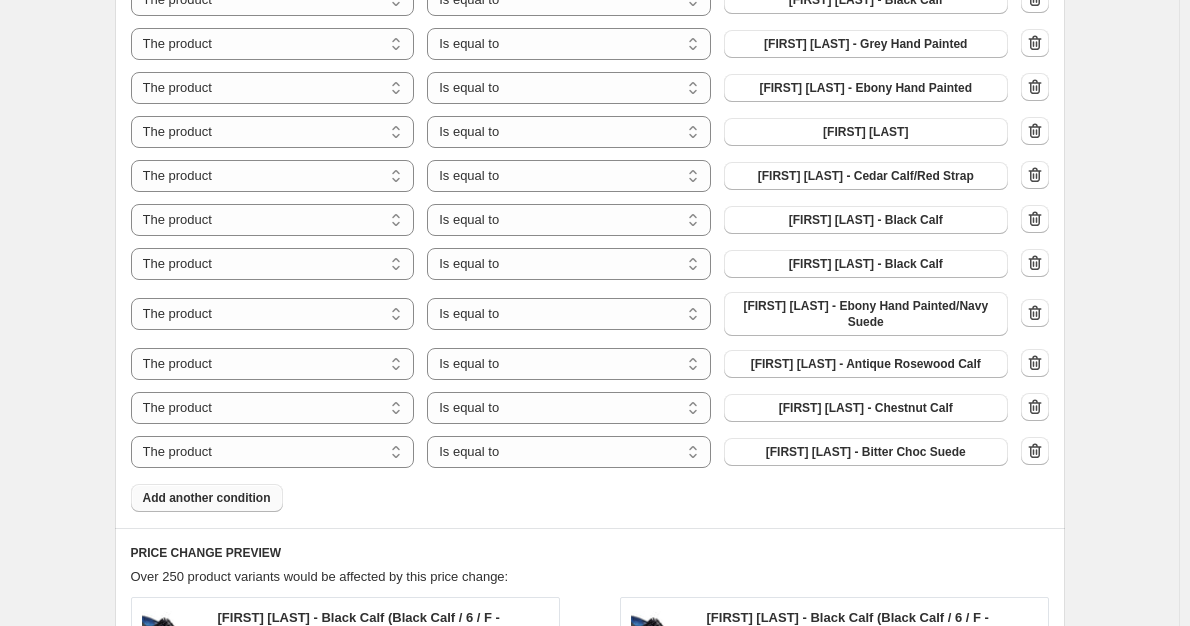 click on "Add another condition" at bounding box center [207, 498] 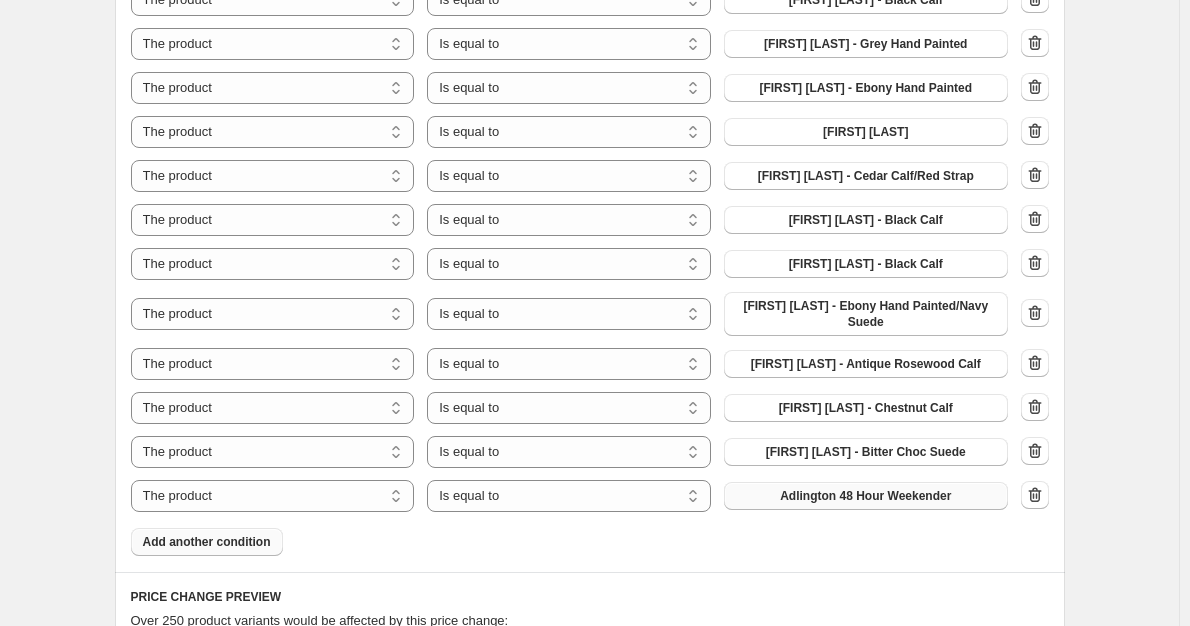 click on "Adlington 48 Hour Weekender" at bounding box center (865, 496) 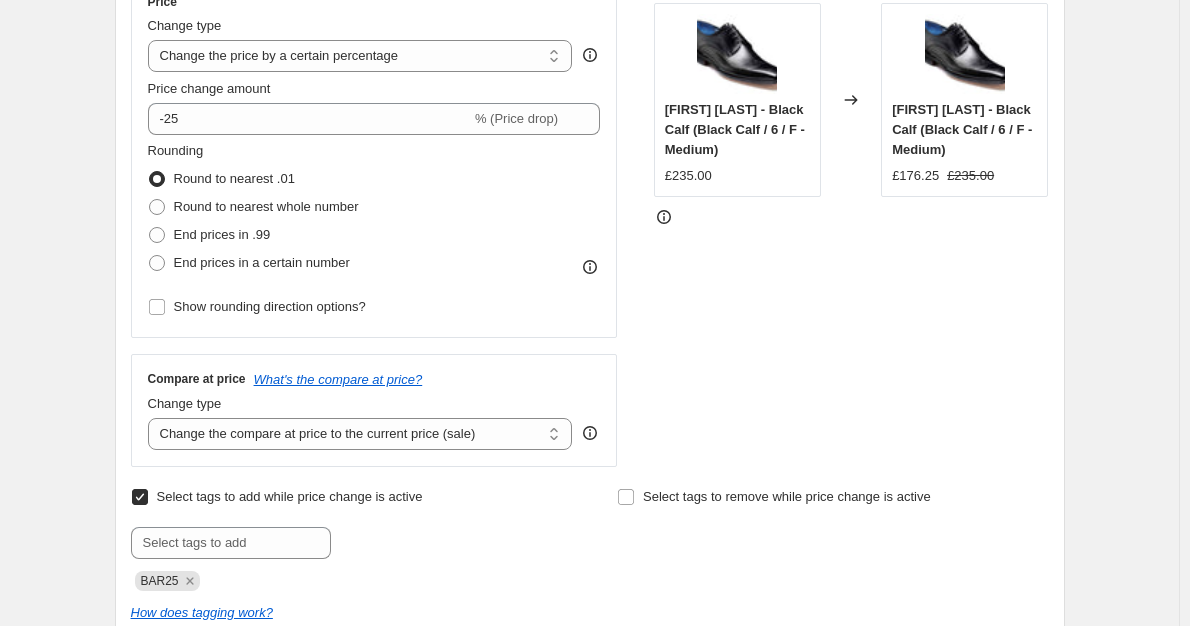 scroll, scrollTop: 0, scrollLeft: 0, axis: both 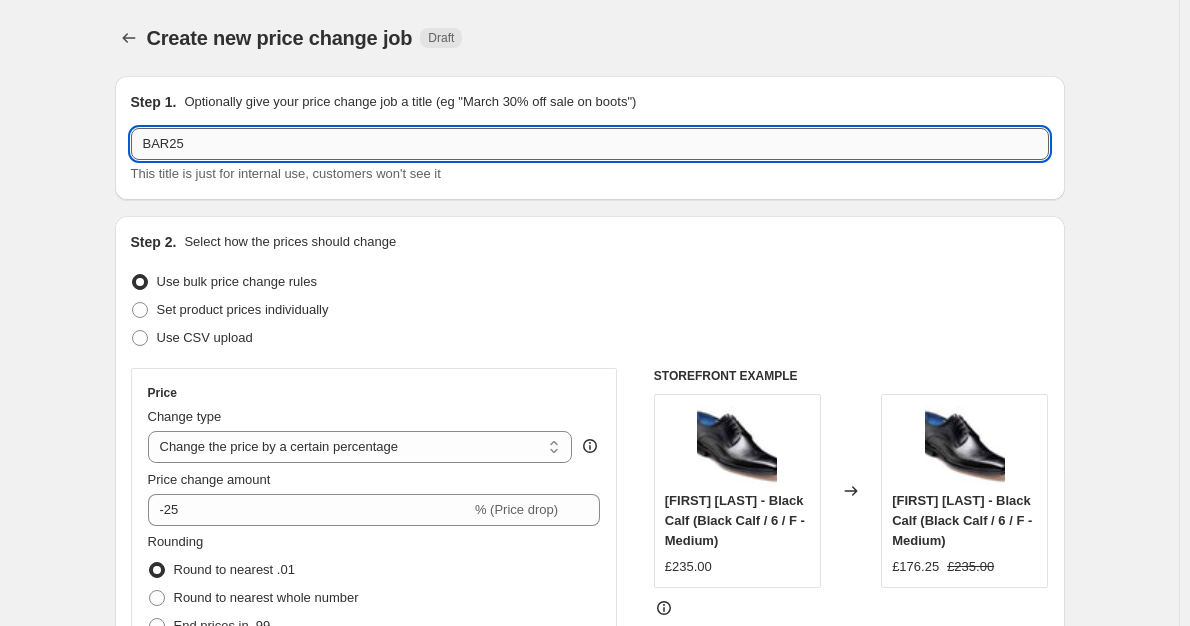 click on "BAR25" at bounding box center [590, 144] 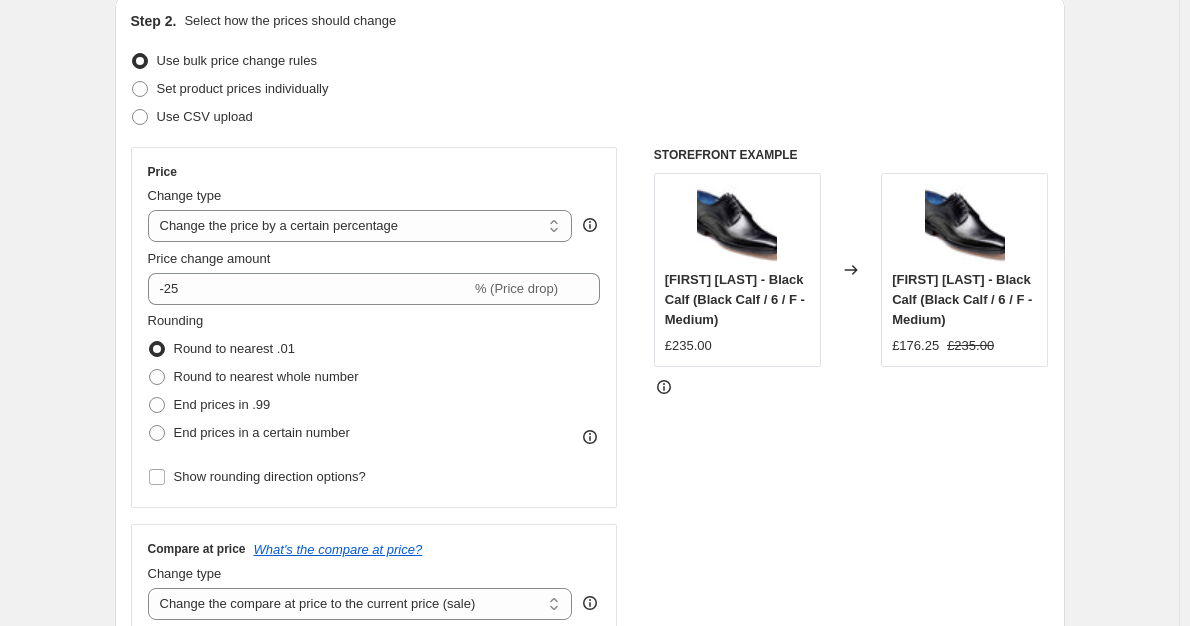 scroll, scrollTop: 0, scrollLeft: 0, axis: both 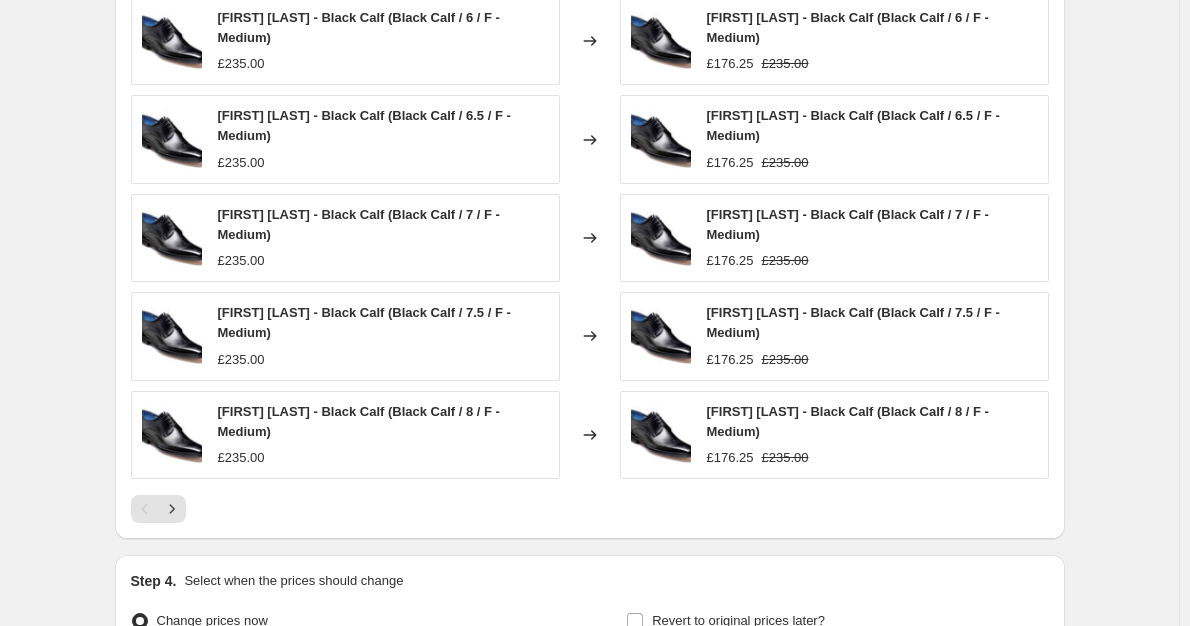 click on "Continue" at bounding box center [1027, 713] 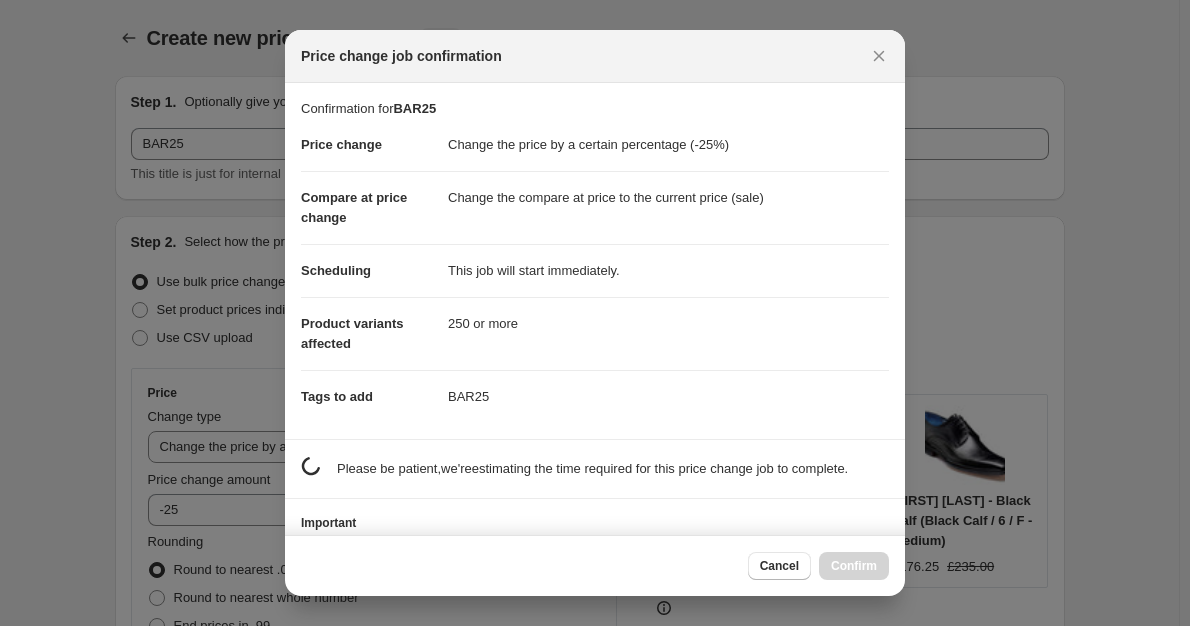 scroll, scrollTop: 9415, scrollLeft: 0, axis: vertical 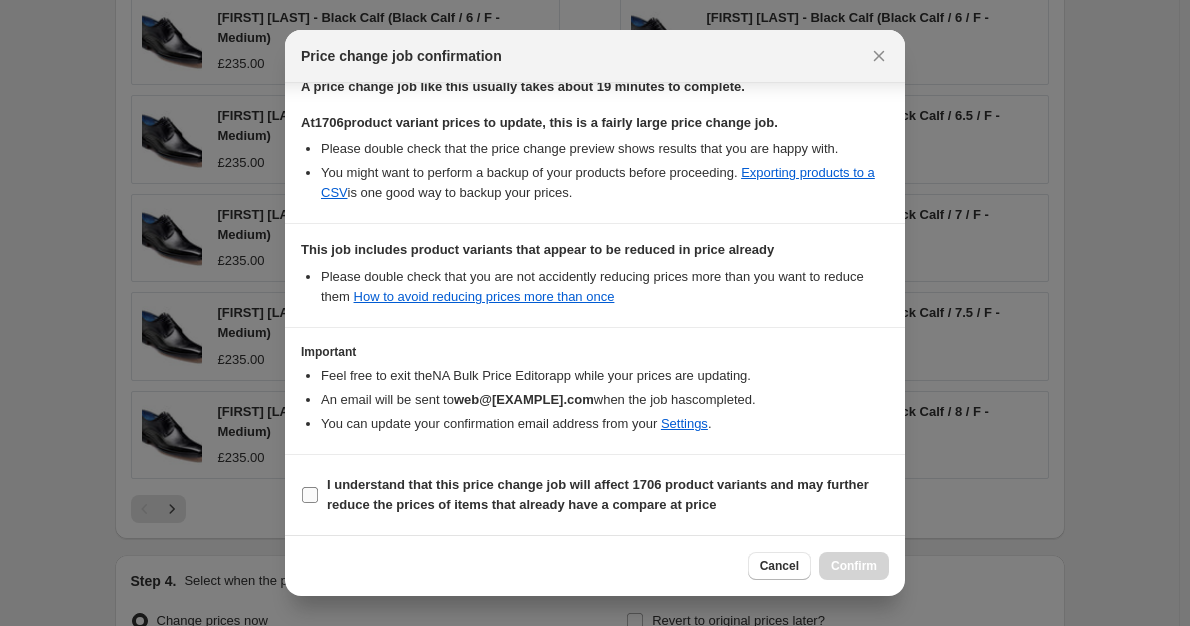 click on "I understand that this price change job will affect 1706 product variants and may further reduce the prices of items that already have a compare at price" at bounding box center (608, 495) 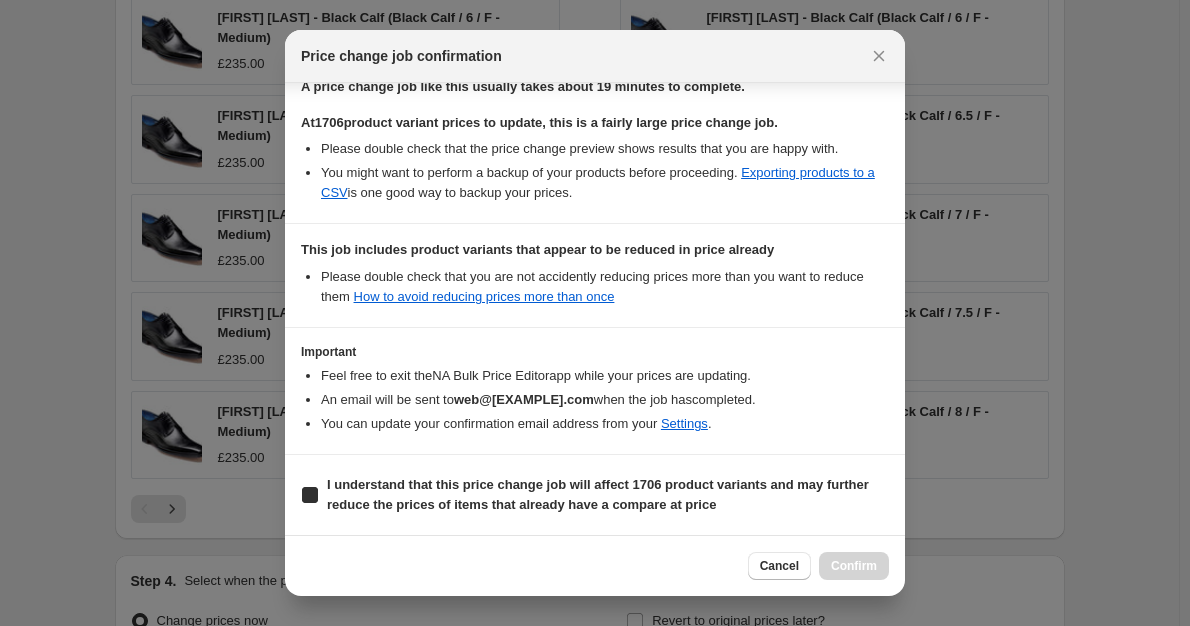checkbox on "true" 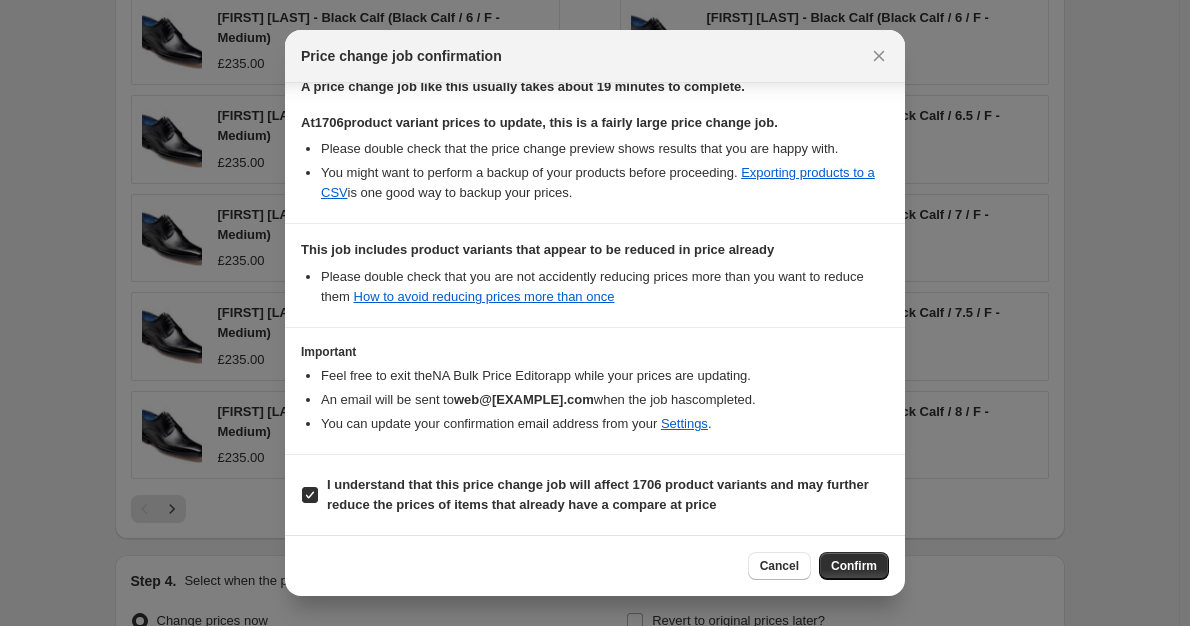 click on "Confirm" at bounding box center [854, 566] 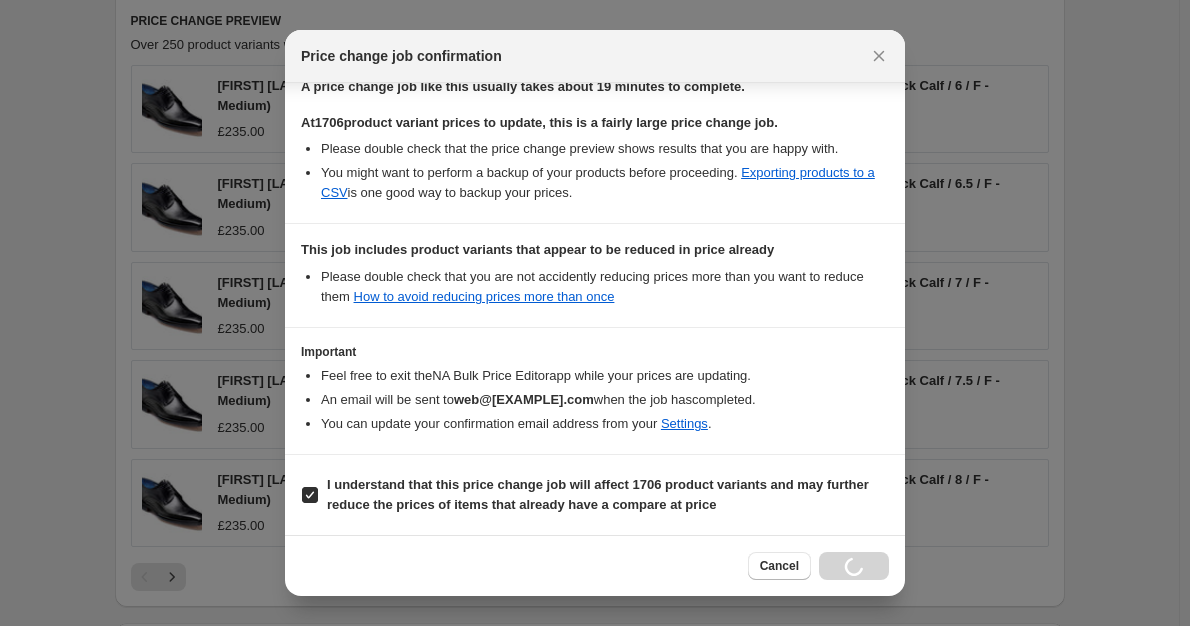 scroll, scrollTop: 9483, scrollLeft: 0, axis: vertical 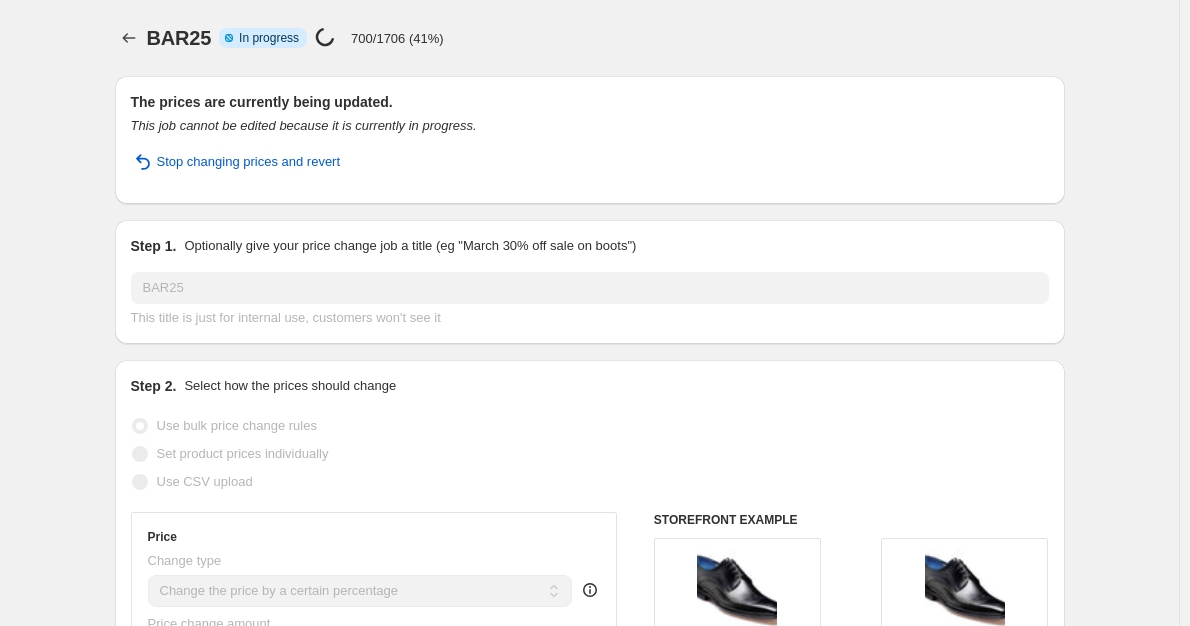 click on "Copy of BAR25 This title is just for internal use, customers won't see it Step 2. Select how the prices should change Use bulk price change rules Set product prices individually Use CSV upload Price Change type Change the price to a certain amount Change the price by a certain amount Change the price by a certain percentage Change the price to the current compare at price (price before sale) Change the price by a certain amount relative to the compare at price Change the price by a certain percentage relative to the compare at price Don't change the price Change the price by a certain percentage relative to the cost per item Change price to certain cost margin Price change amount -25" at bounding box center (590, 5182) 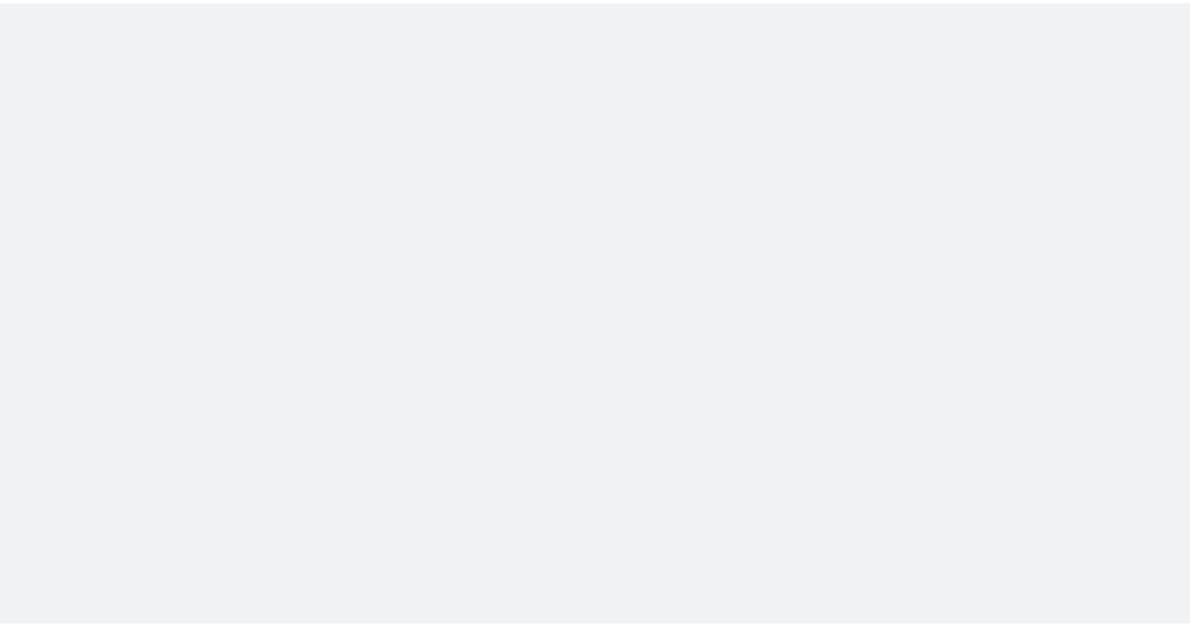 scroll, scrollTop: 0, scrollLeft: 0, axis: both 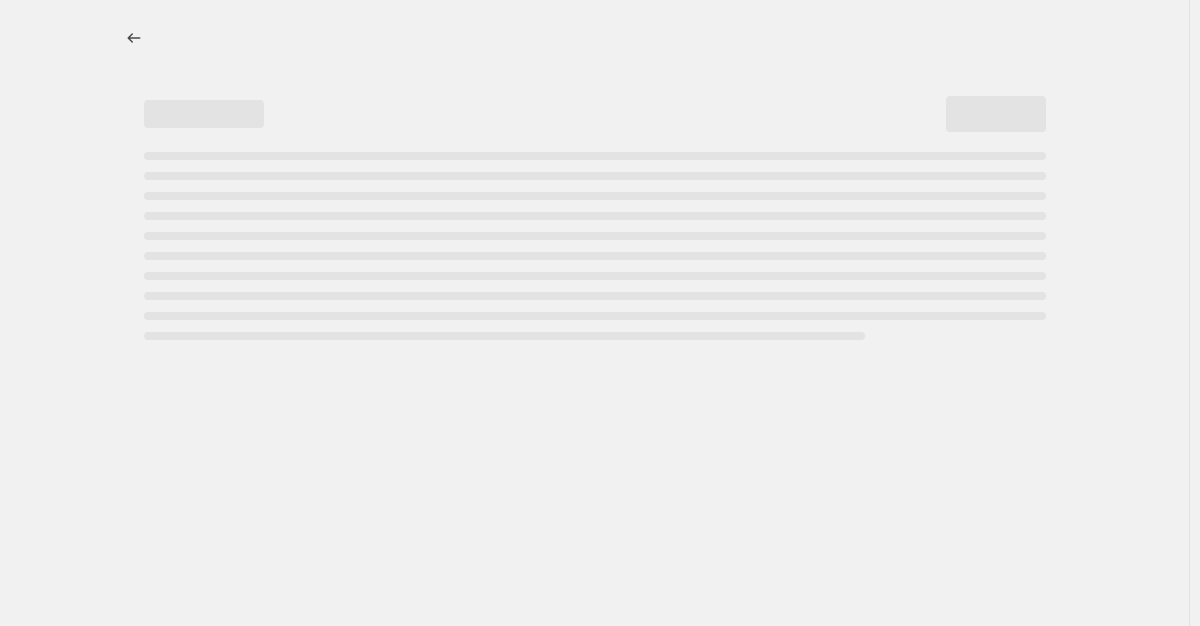 select on "percentage" 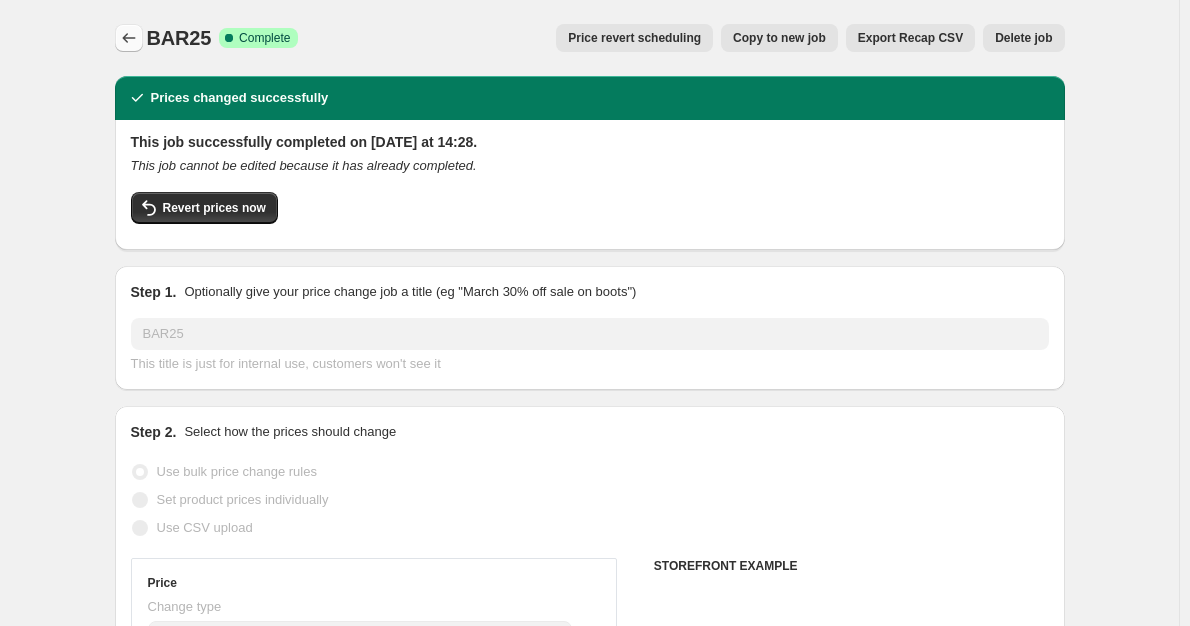 click at bounding box center [129, 38] 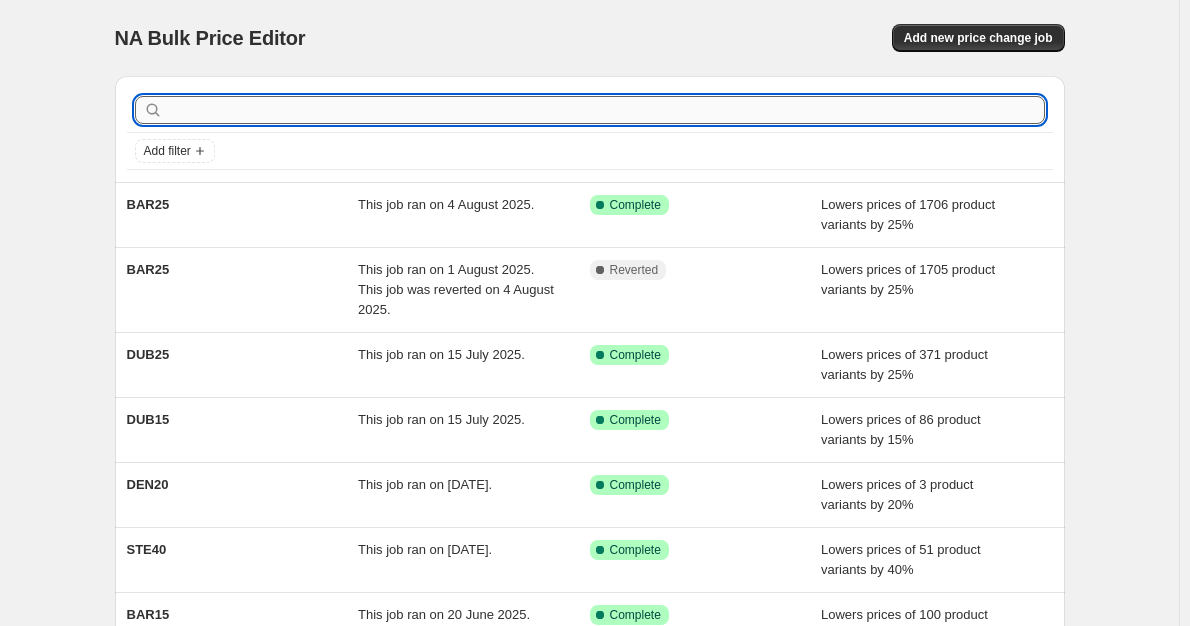 click at bounding box center [606, 110] 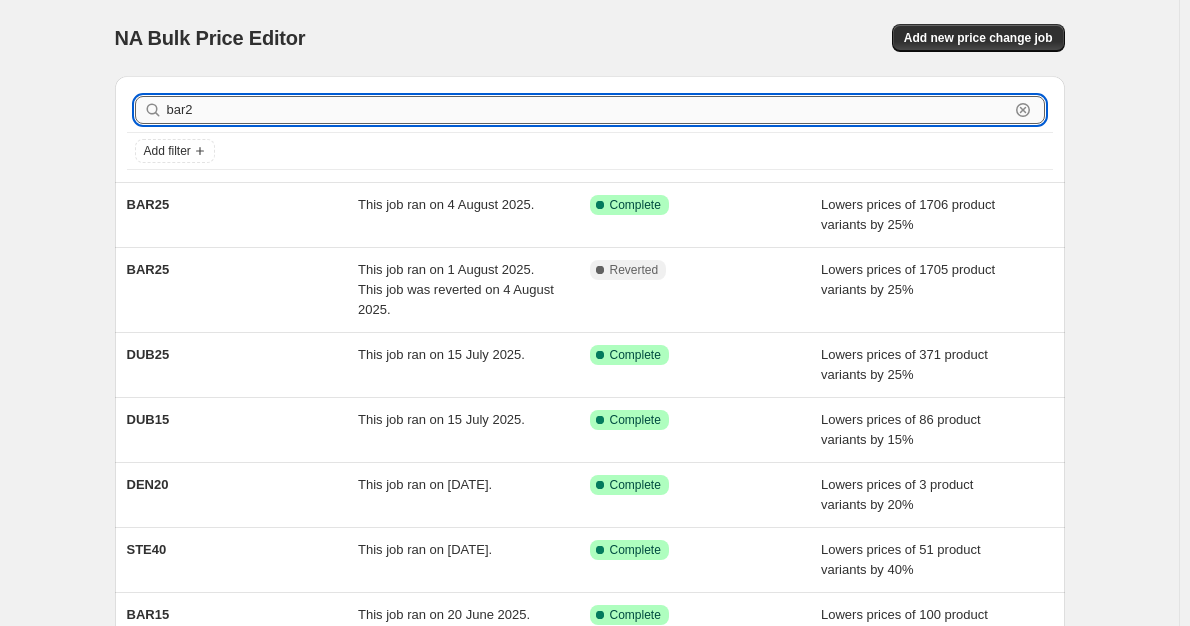 type on "bar25" 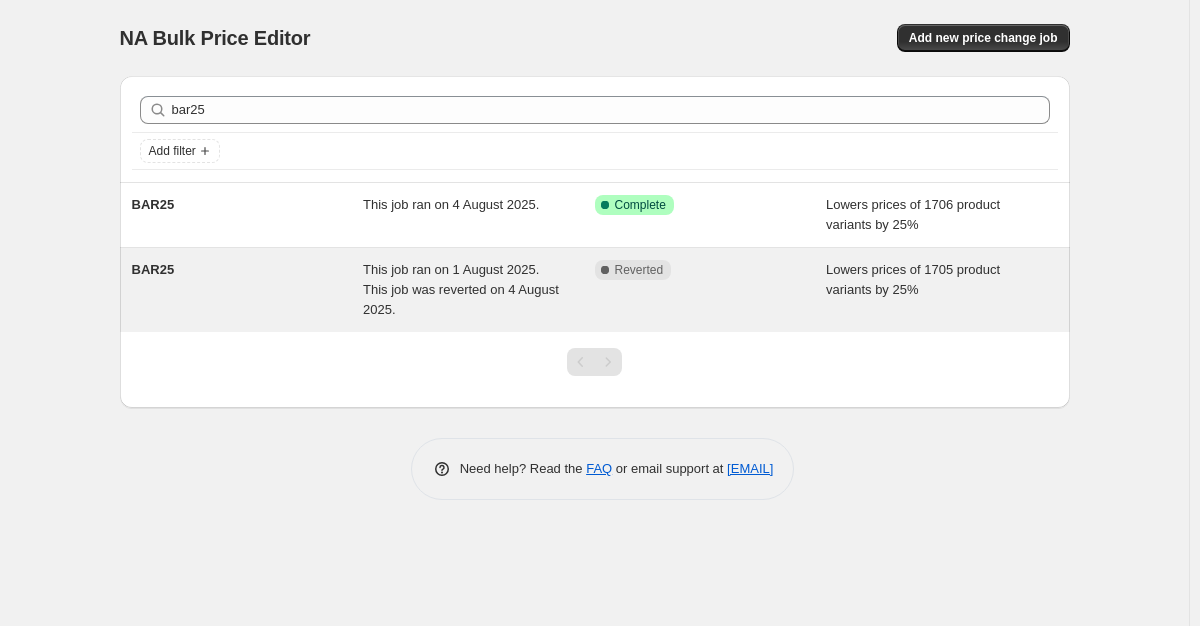 click on "This job ran on 1 August 2025. This job was reverted on 4 August 2025." at bounding box center [461, 289] 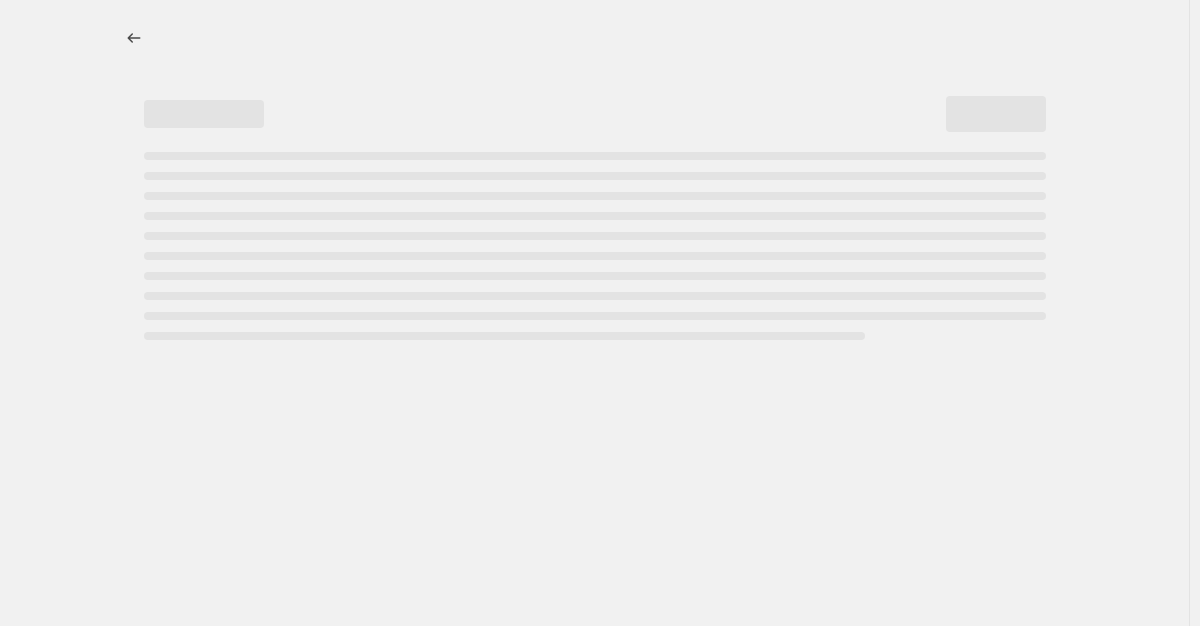 select on "percentage" 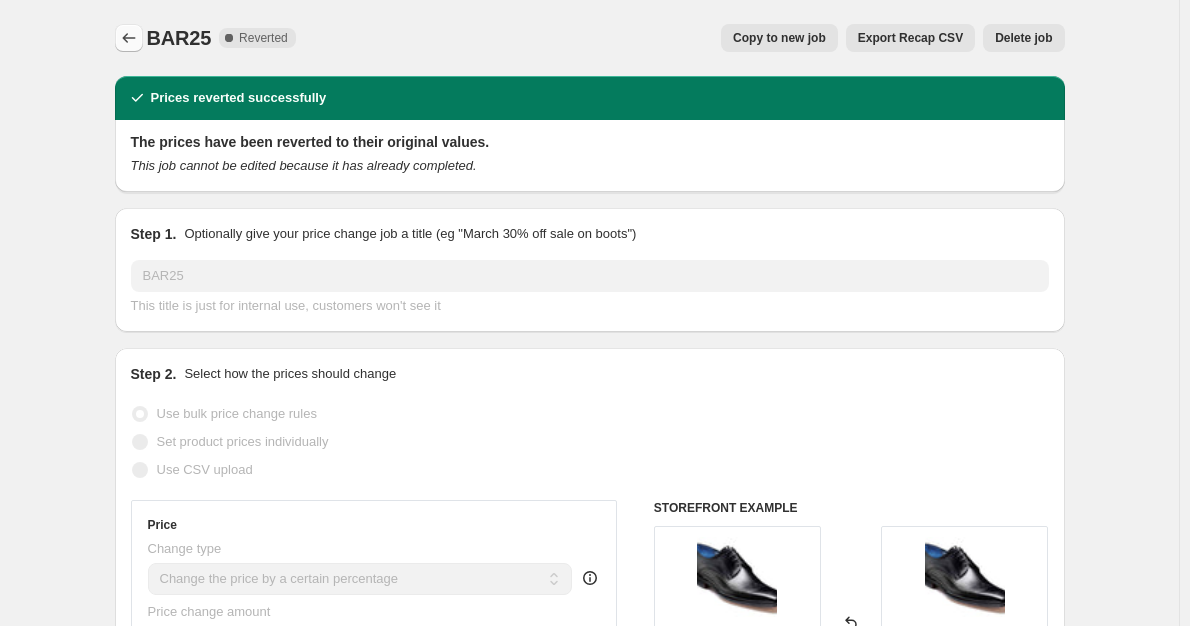 click 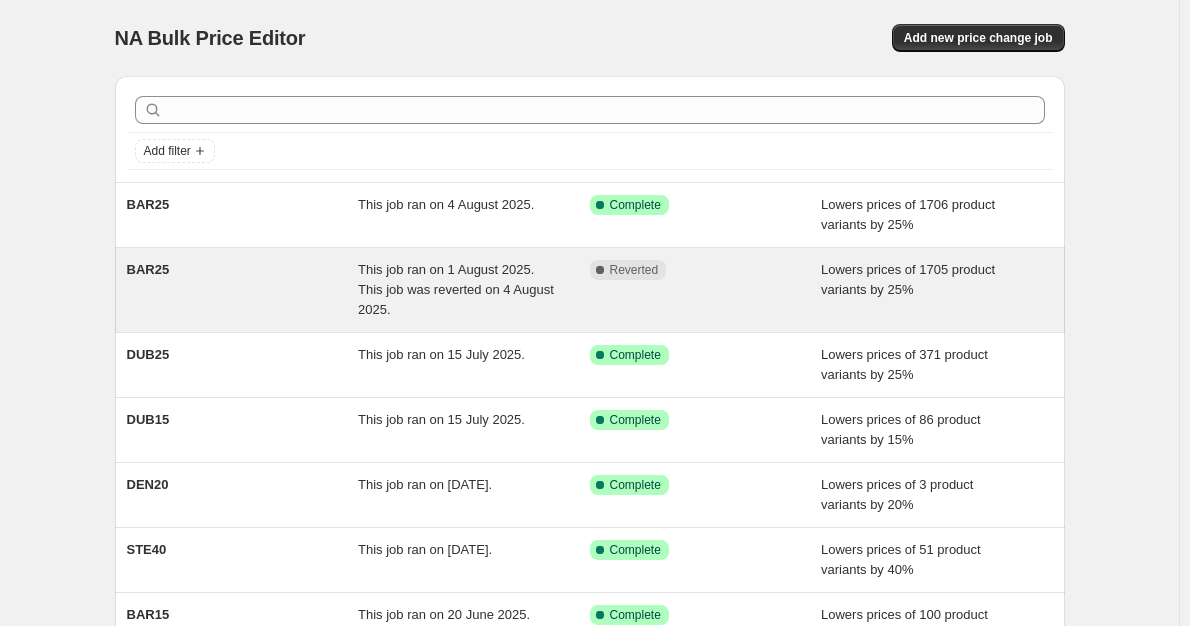 click on "This job ran on 1 August 2025. This job was reverted on 4 August 2025." at bounding box center [456, 289] 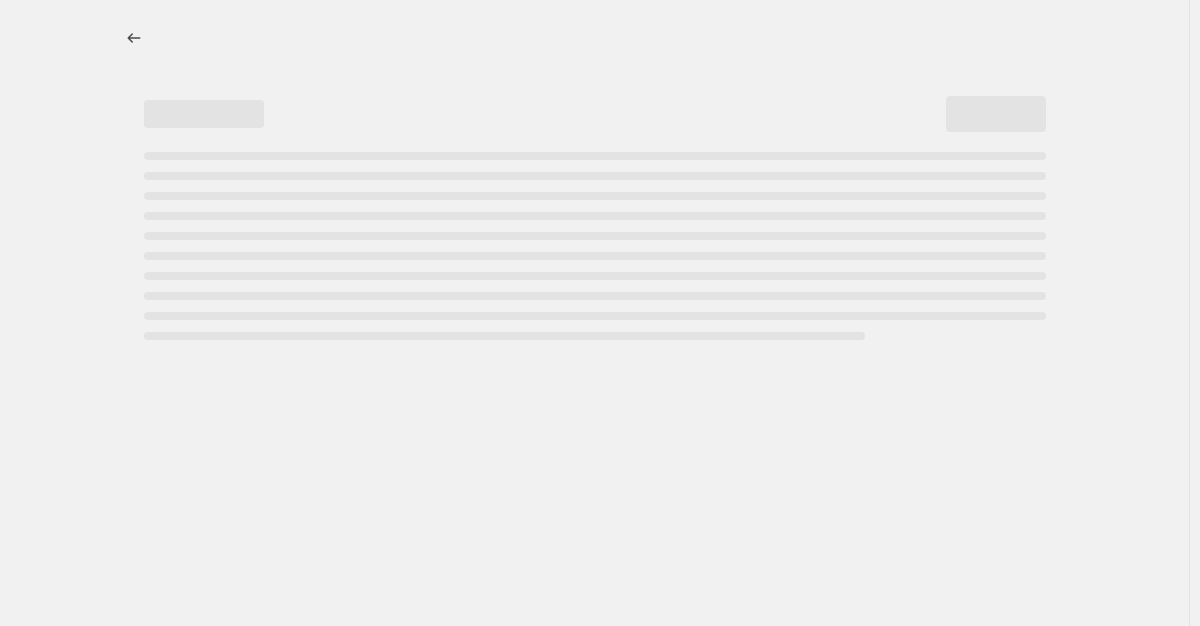 select on "percentage" 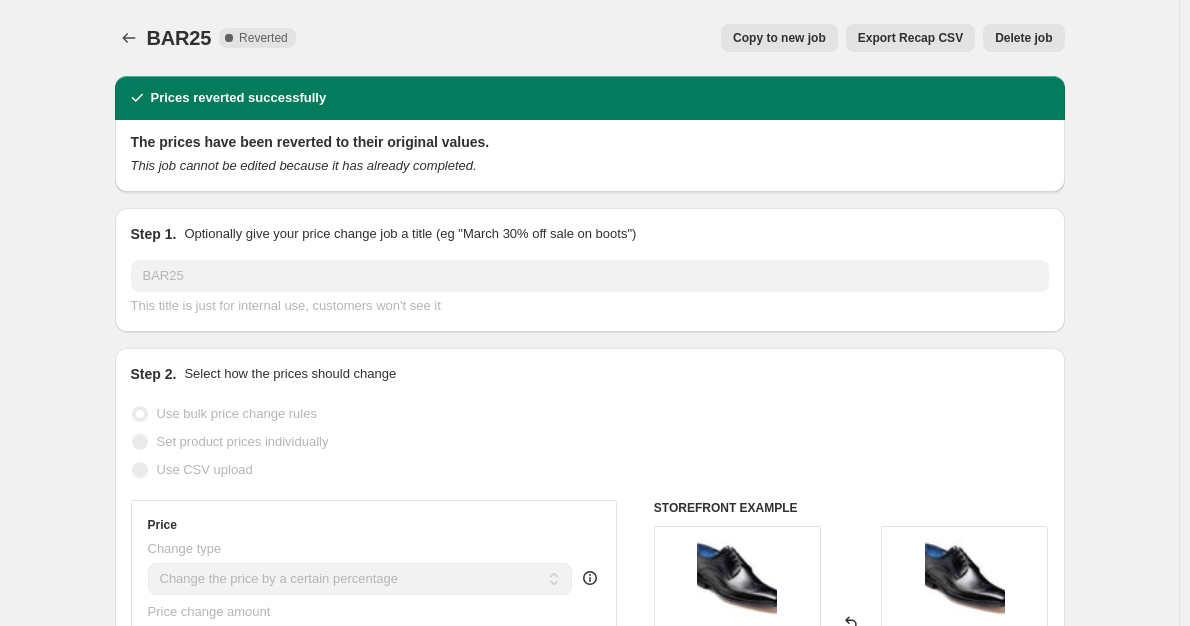 click on "Delete job" at bounding box center [1023, 38] 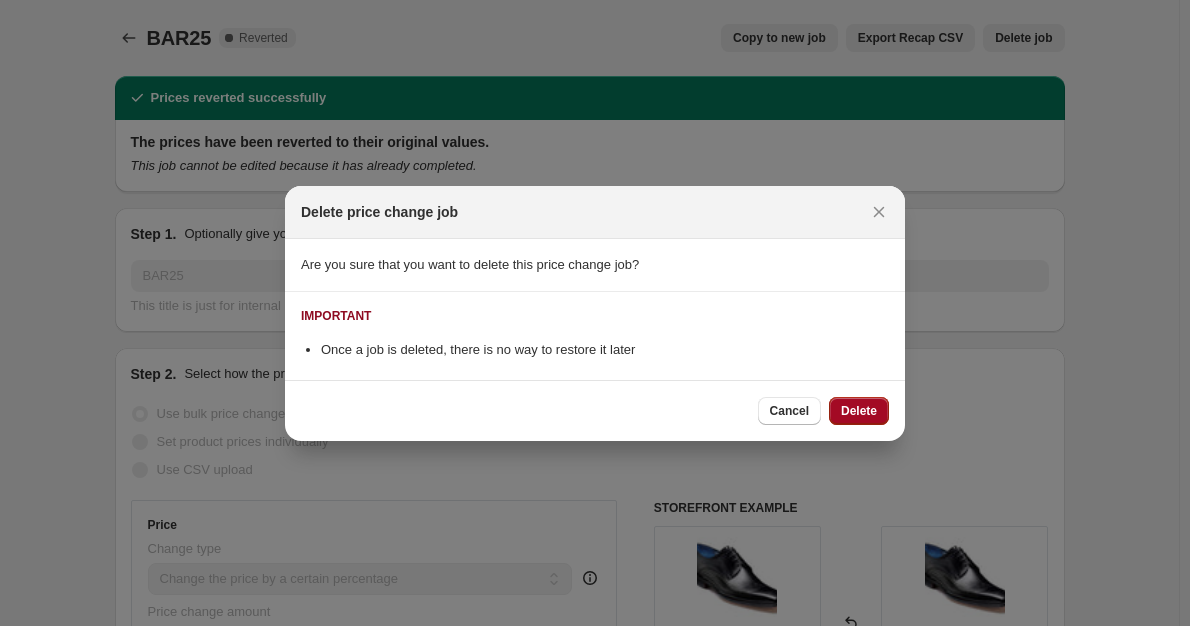 click on "Delete" at bounding box center (859, 411) 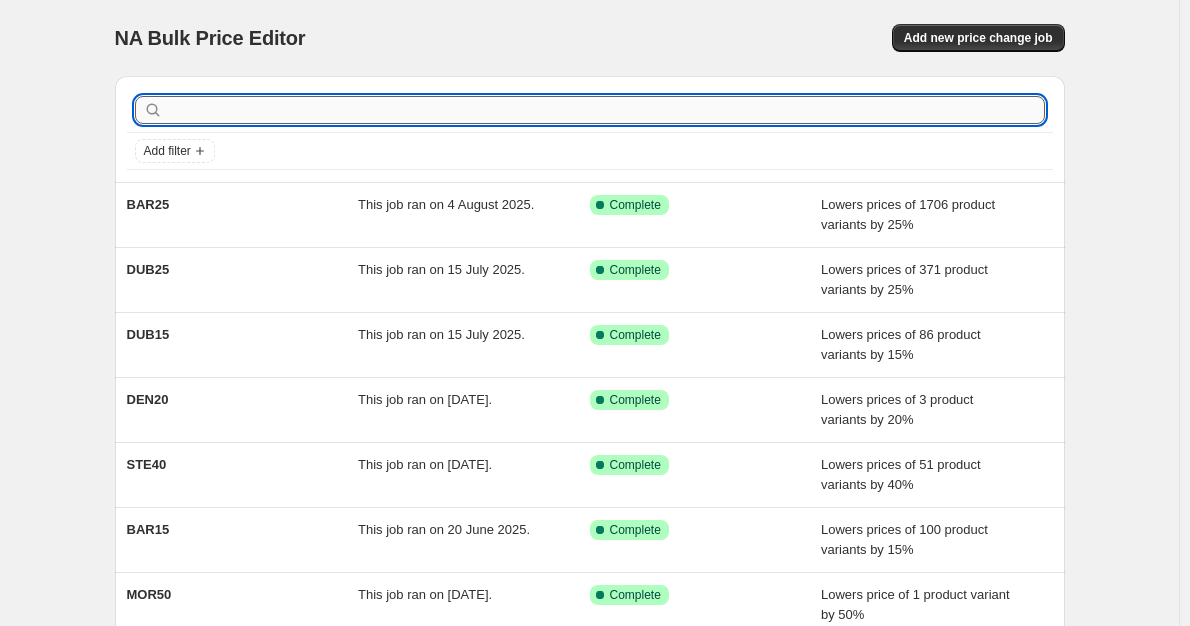 click at bounding box center [606, 110] 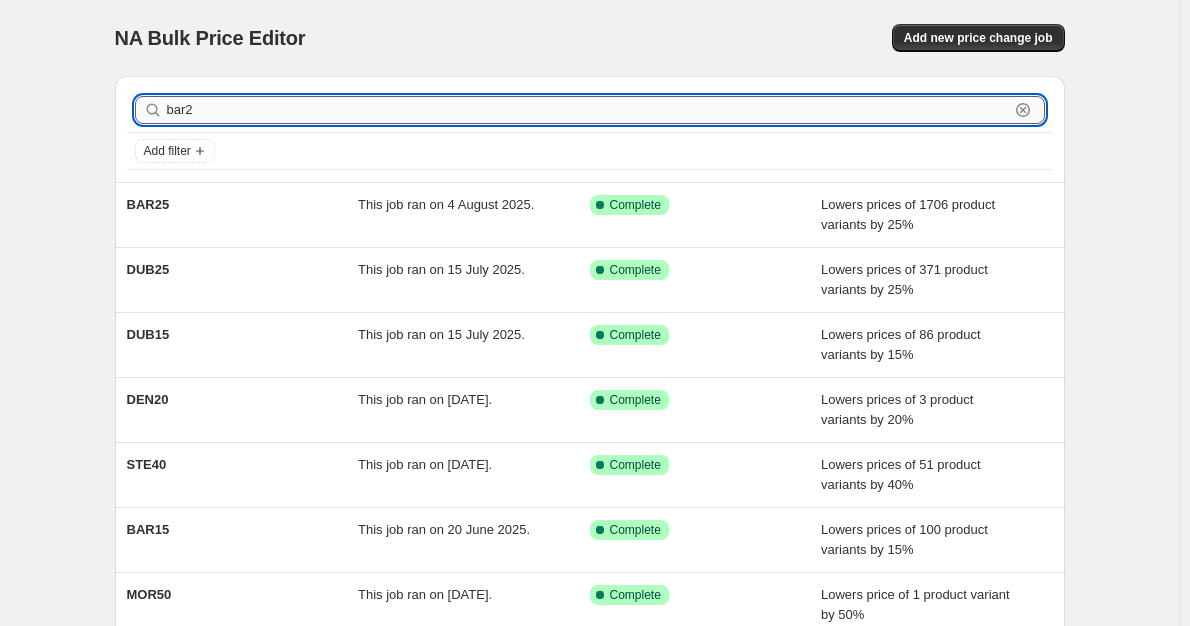 type on "bar25" 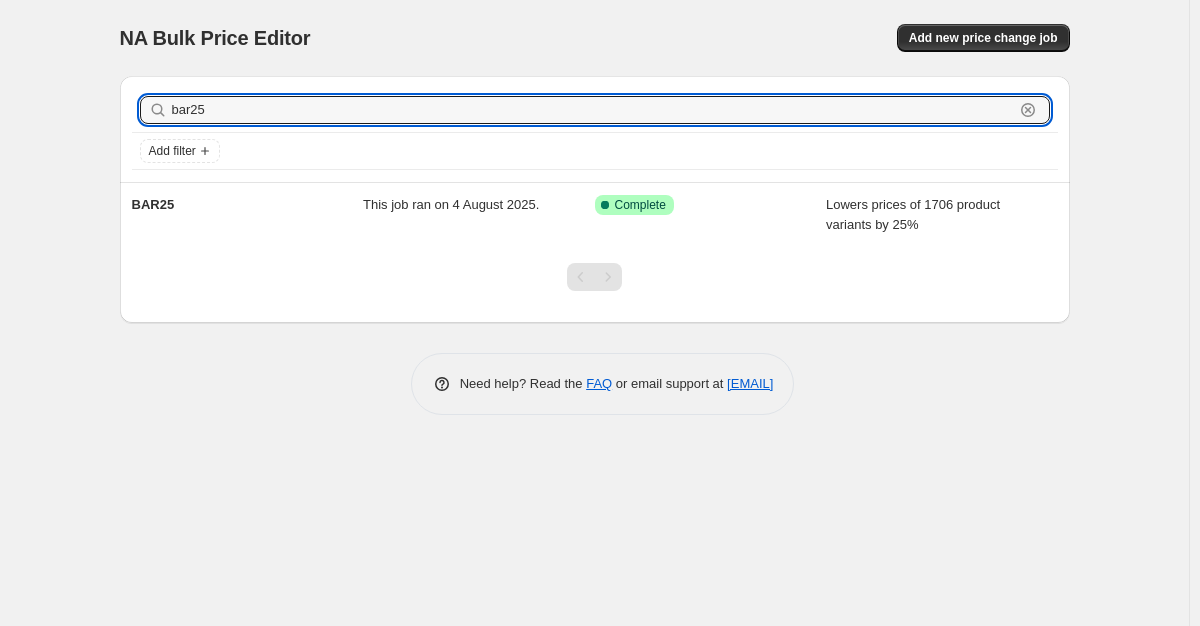 click on "bar25" at bounding box center (593, 110) 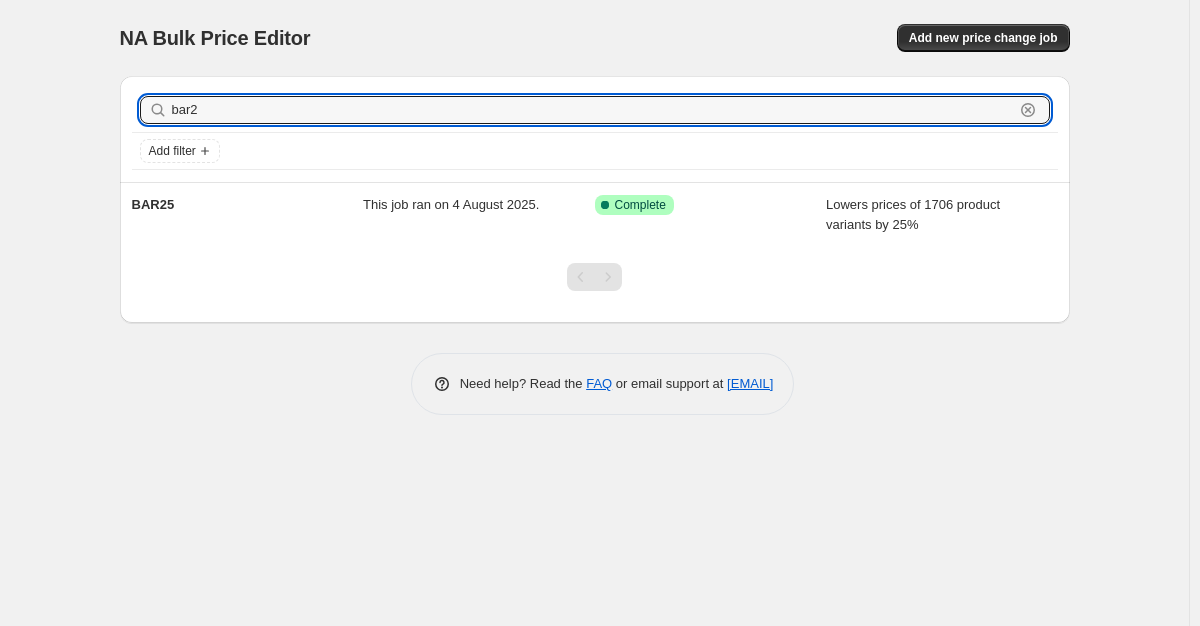 type on "bar25" 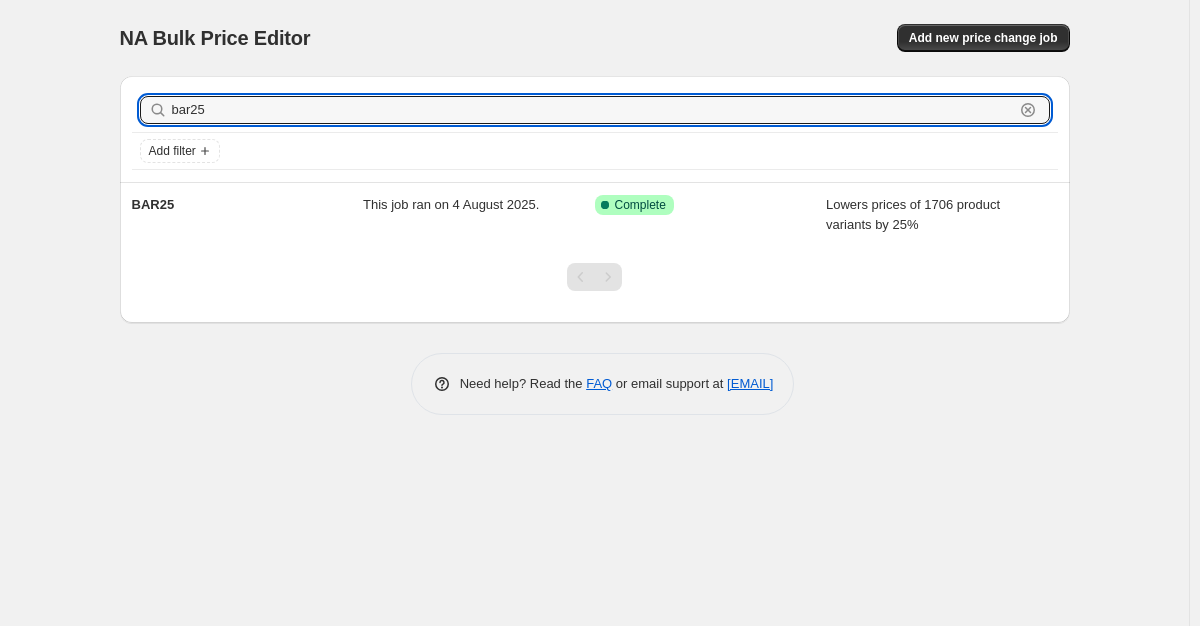 drag, startPoint x: 241, startPoint y: 108, endPoint x: 155, endPoint y: 99, distance: 86.46965 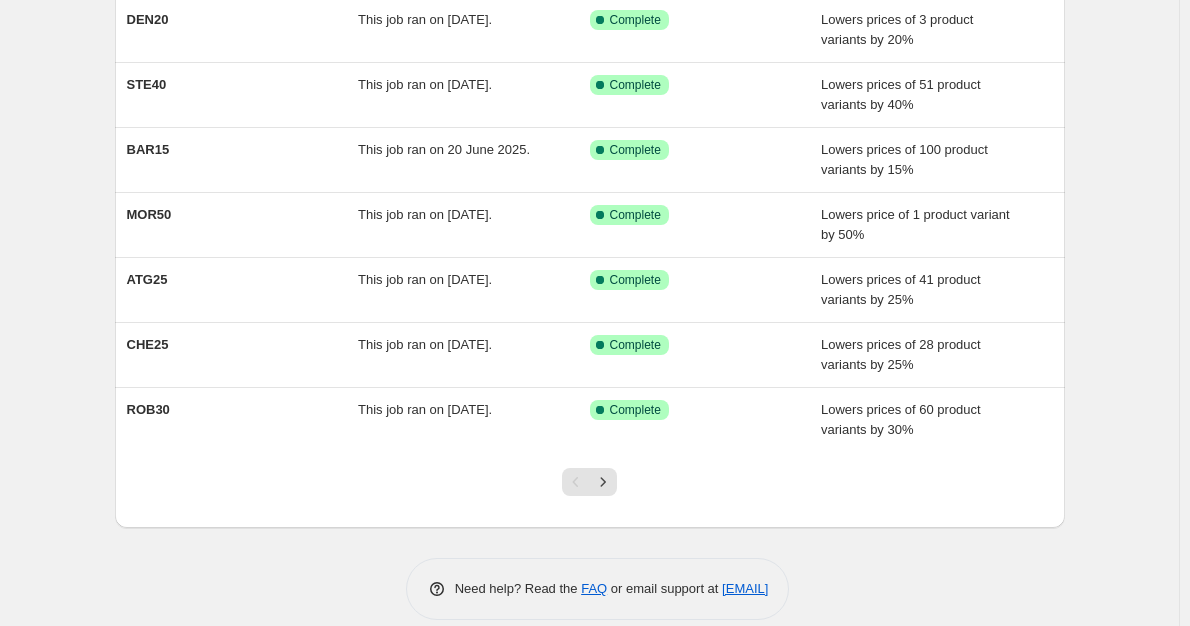 scroll, scrollTop: 400, scrollLeft: 0, axis: vertical 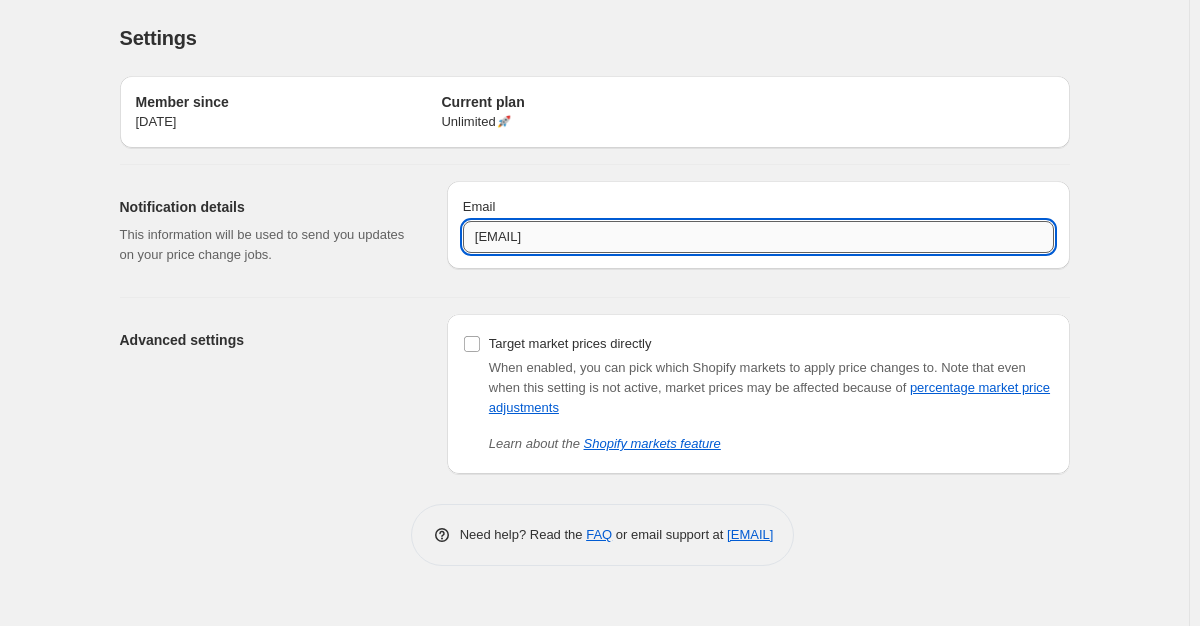 click on "web@[EXAMPLE].com" at bounding box center [758, 237] 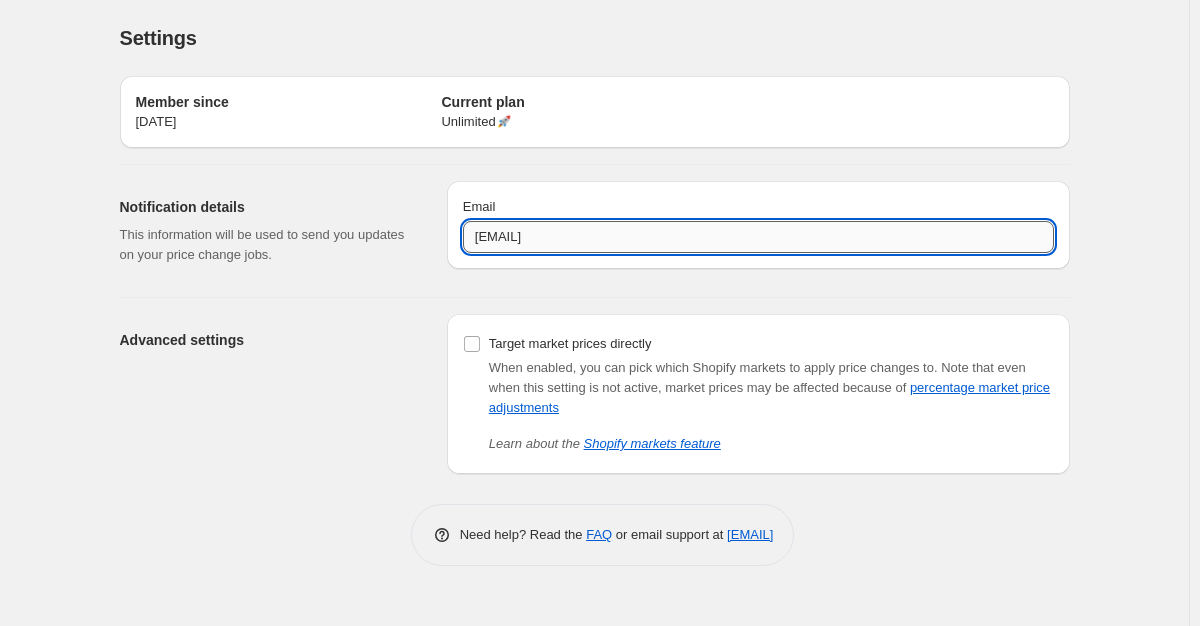 click on "web@[EXAMPLE].com" at bounding box center [758, 237] 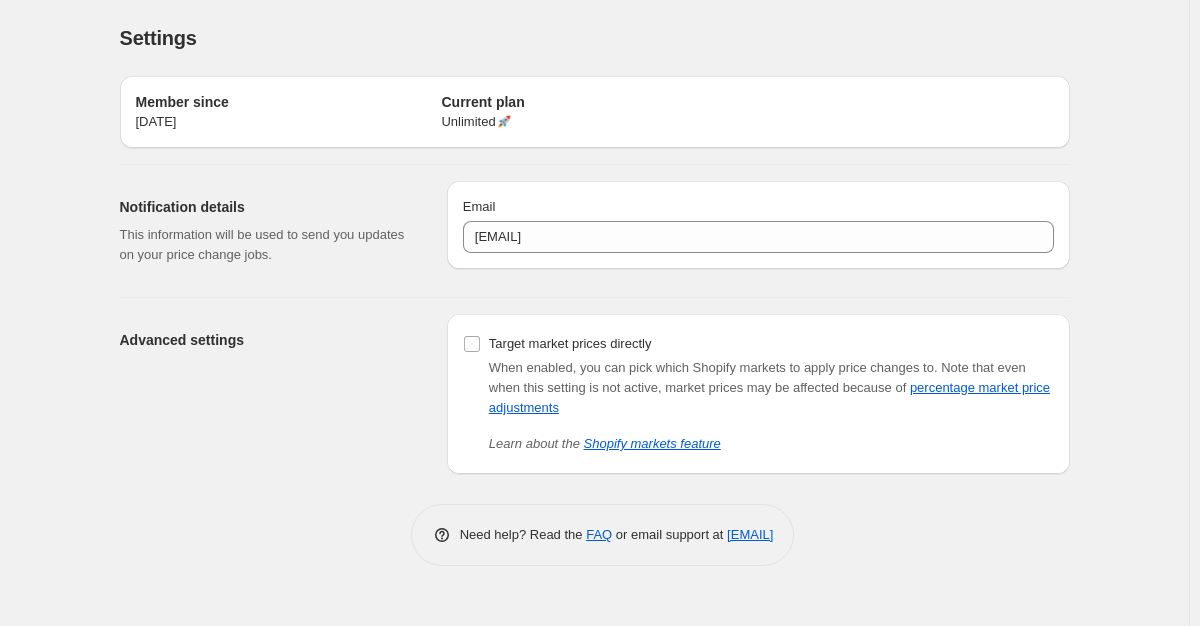 click on "Notification details This information will be used to send you updates on your price change jobs." at bounding box center [275, 231] 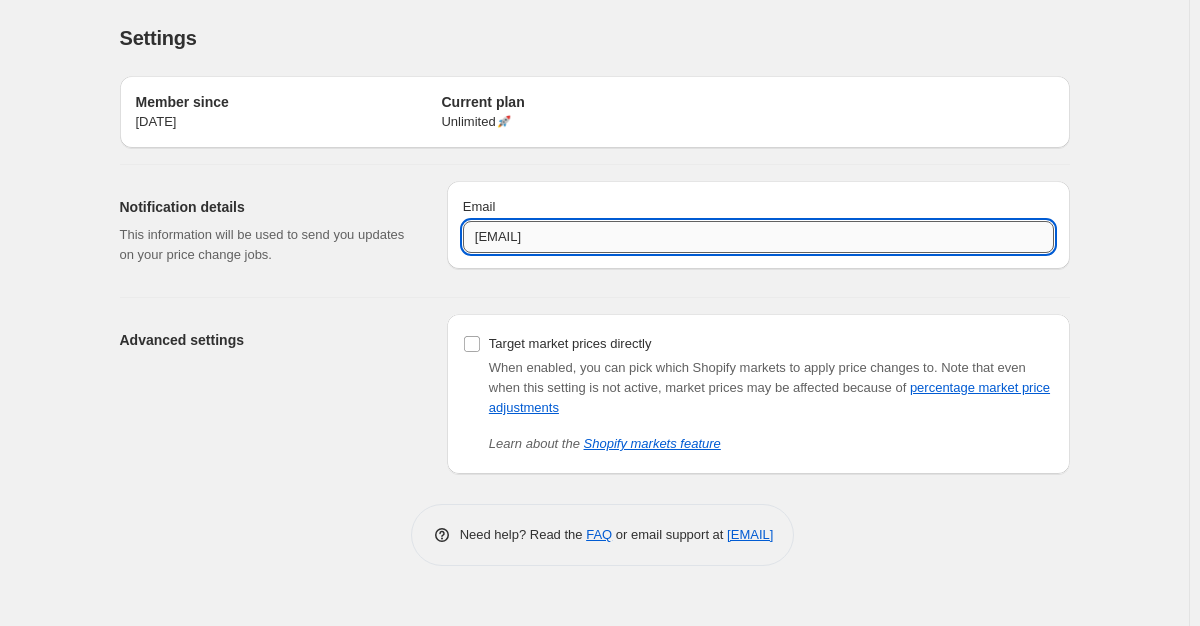 click on "web@[EXAMPLE].com" at bounding box center (758, 237) 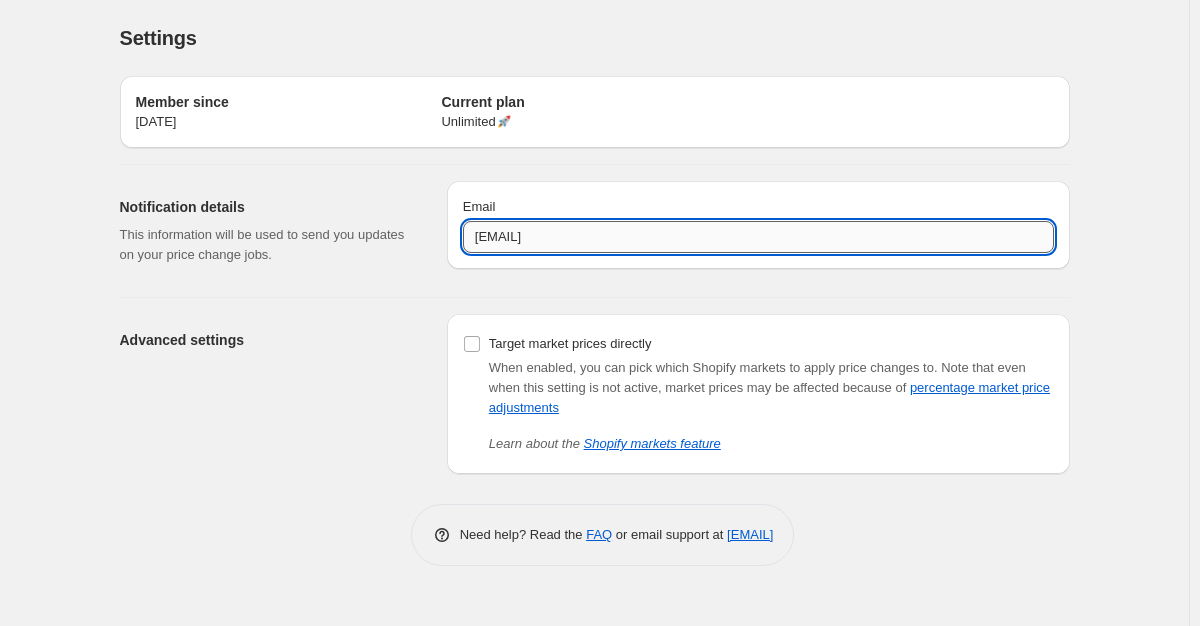 click on "web@[EXAMPLE].com" at bounding box center [758, 237] 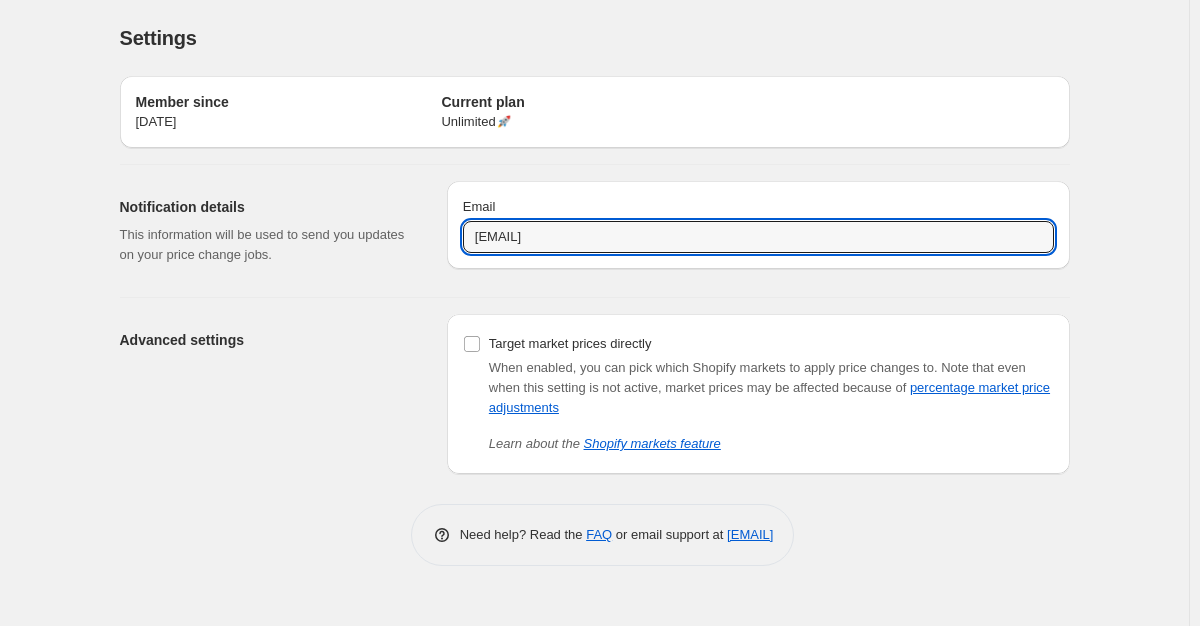 click on "Need help? Read the   FAQ   or email support at   support+a48795@northern-apps.com" at bounding box center (603, 535) 